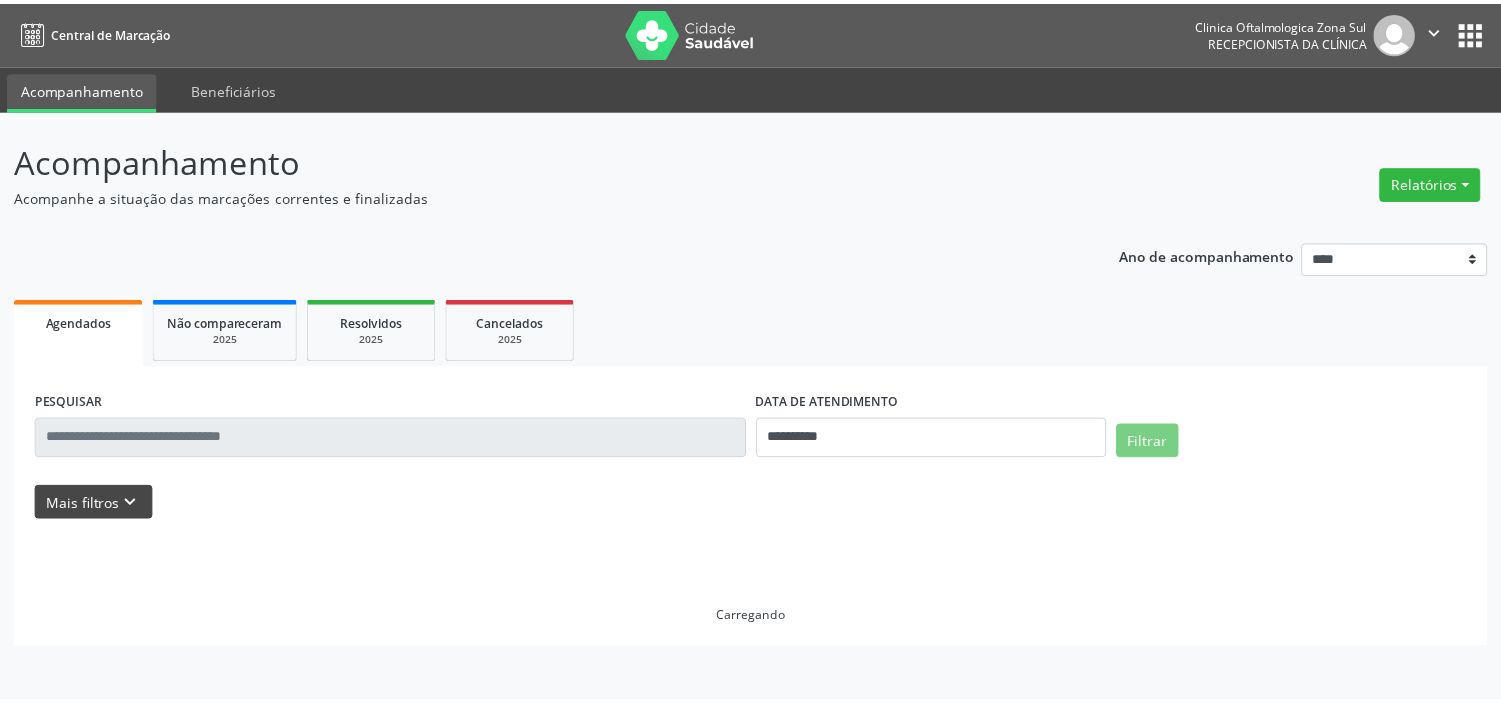 scroll, scrollTop: 0, scrollLeft: 0, axis: both 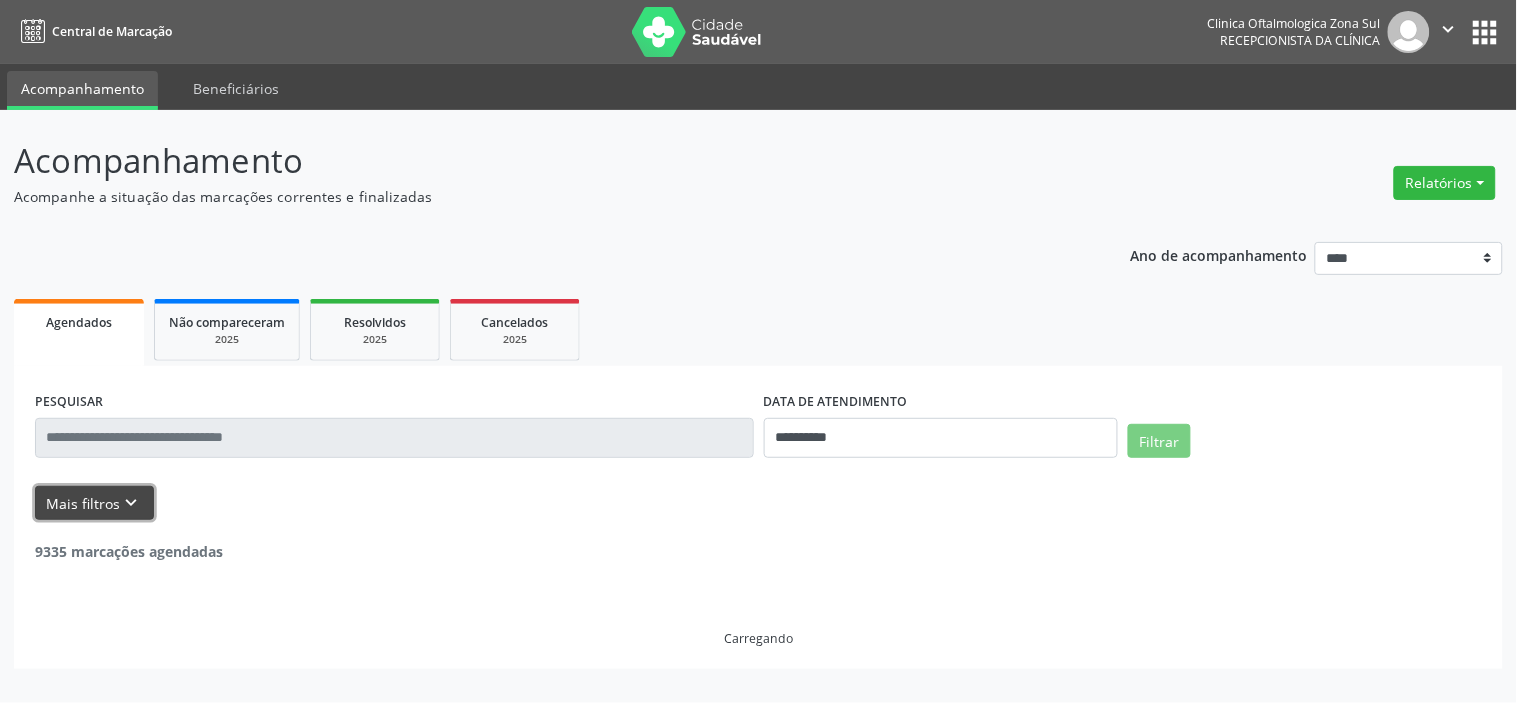 click on "Mais filtros
keyboard_arrow_down" at bounding box center (94, 503) 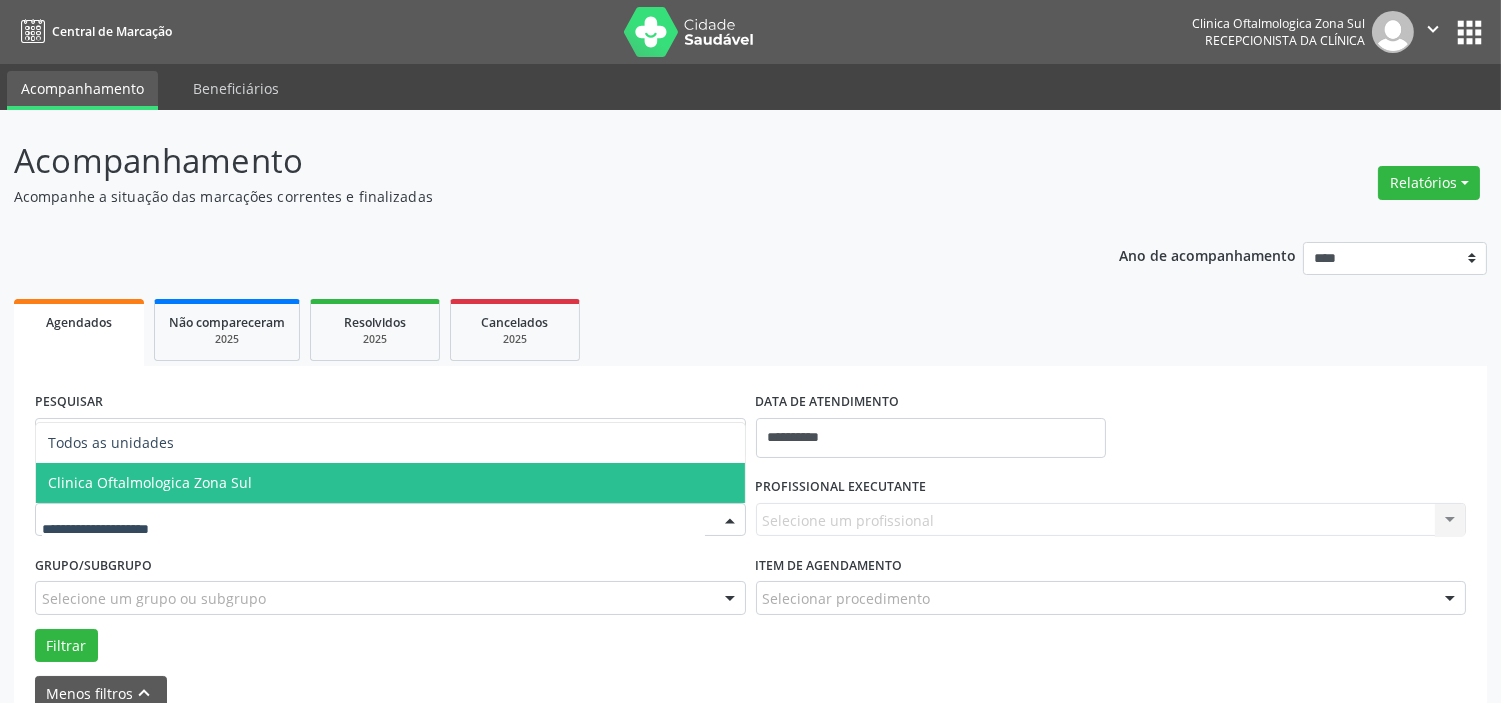 click on "Clinica Oftalmologica Zona Sul" at bounding box center [150, 482] 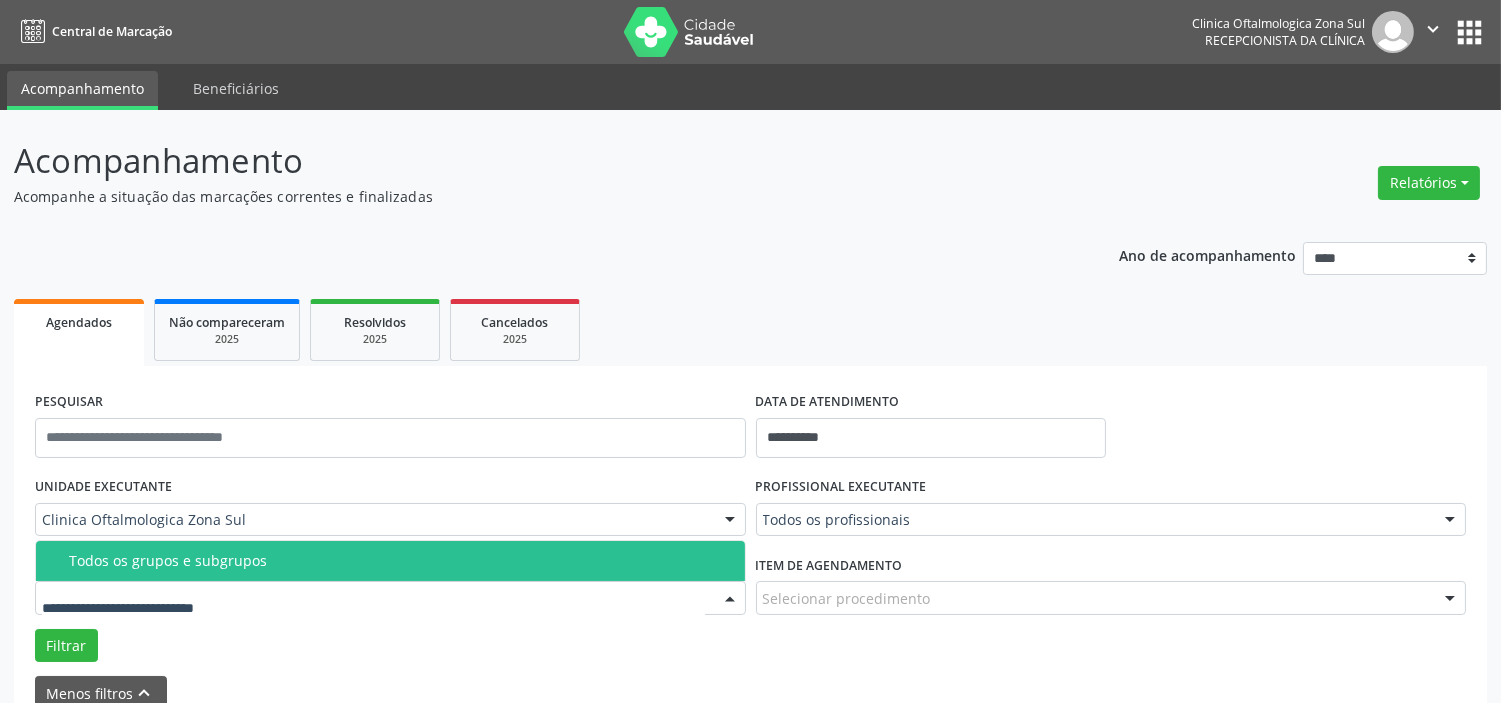 click on "Todos os grupos e subgrupos" at bounding box center [401, 561] 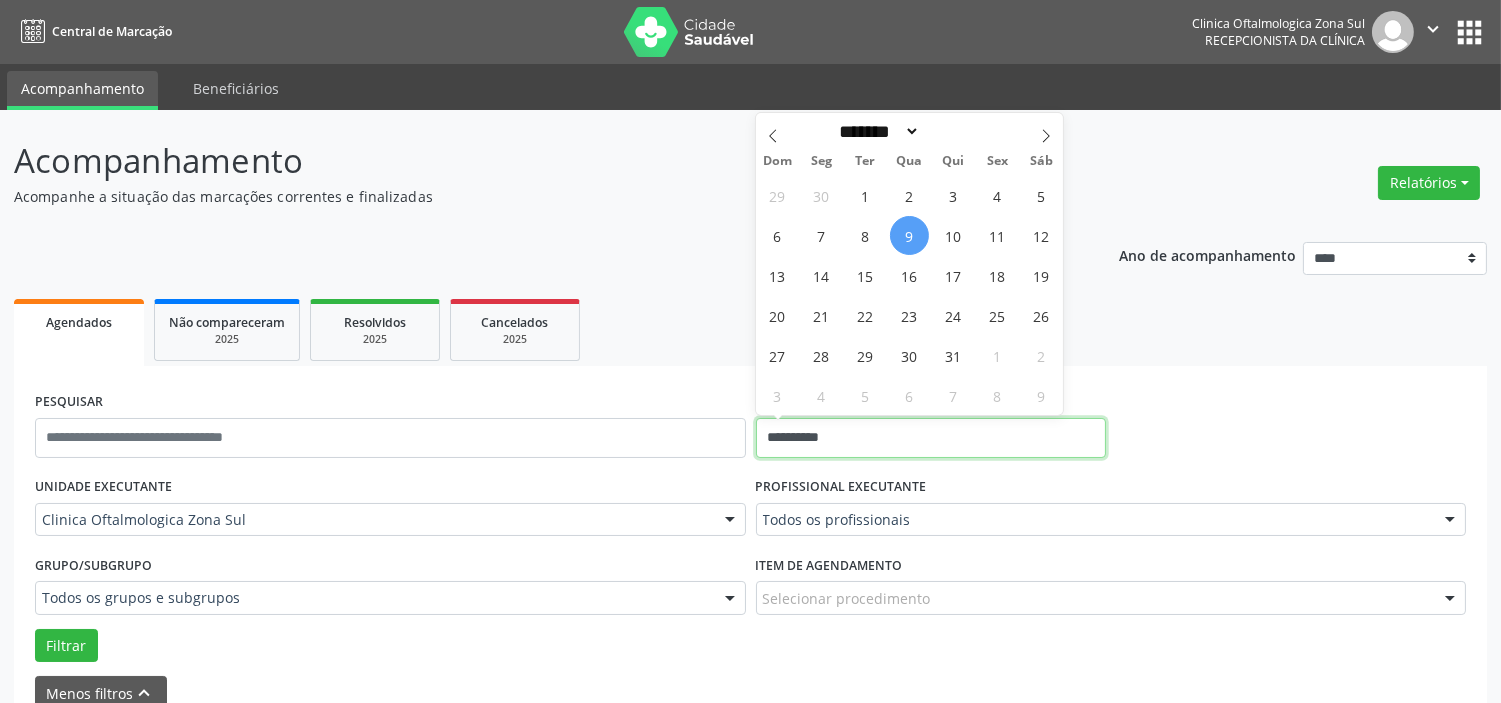 click on "**********" at bounding box center (931, 438) 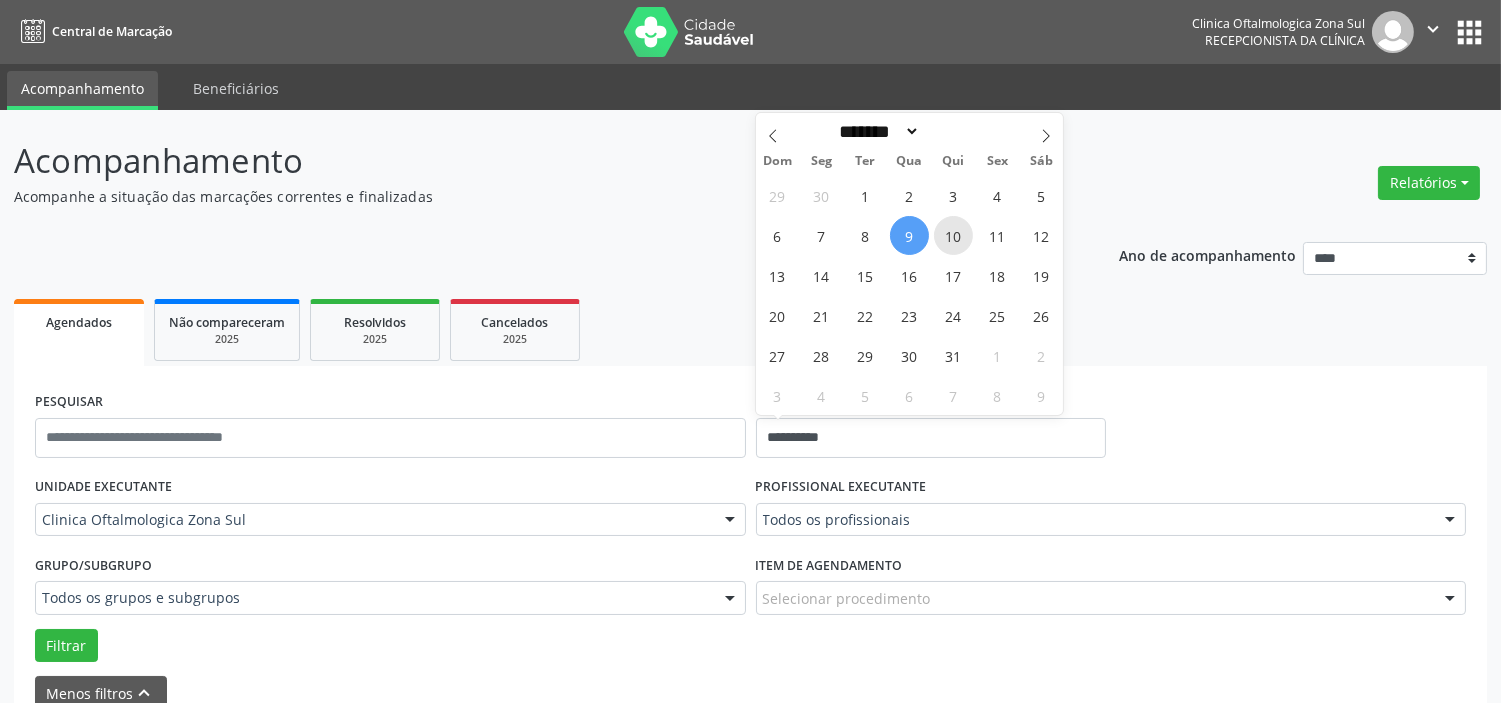 click on "10" at bounding box center (953, 235) 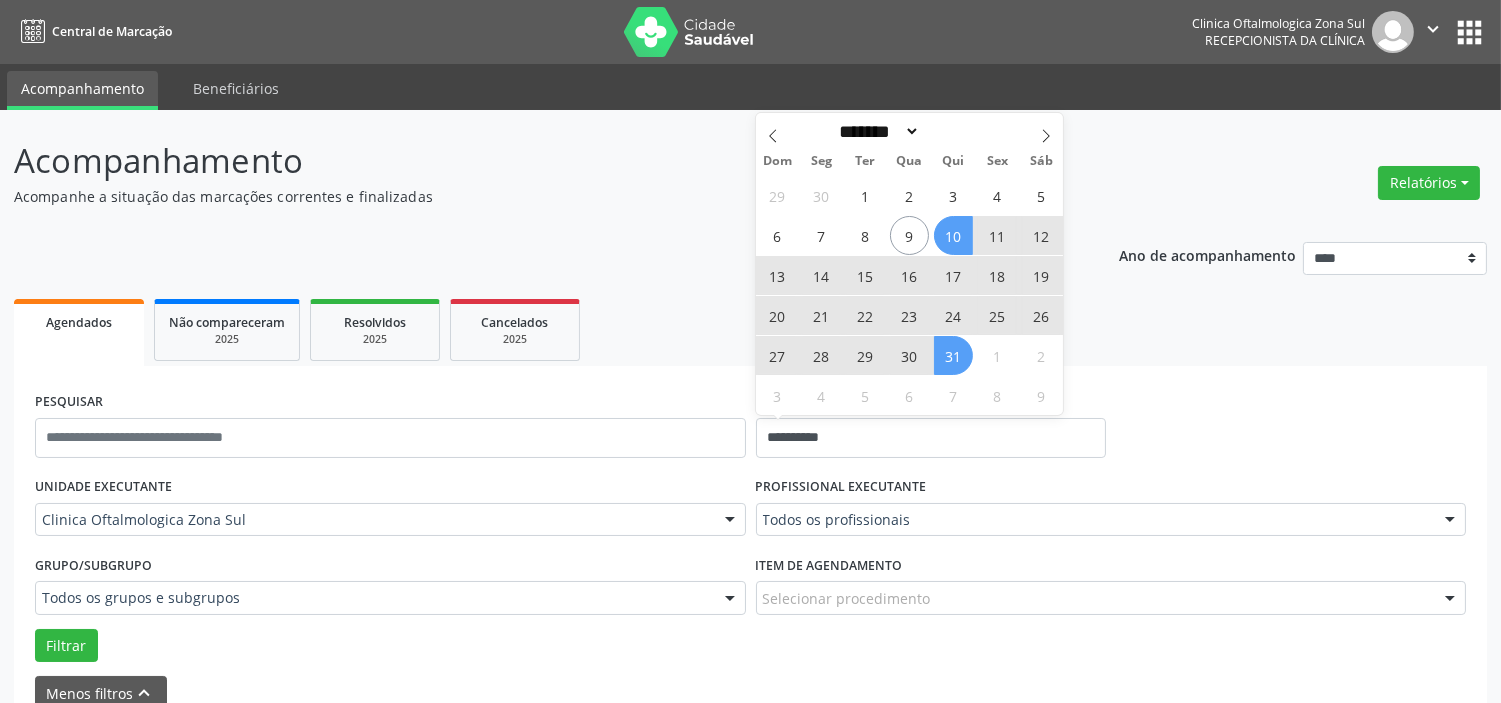 click on "31" at bounding box center [953, 355] 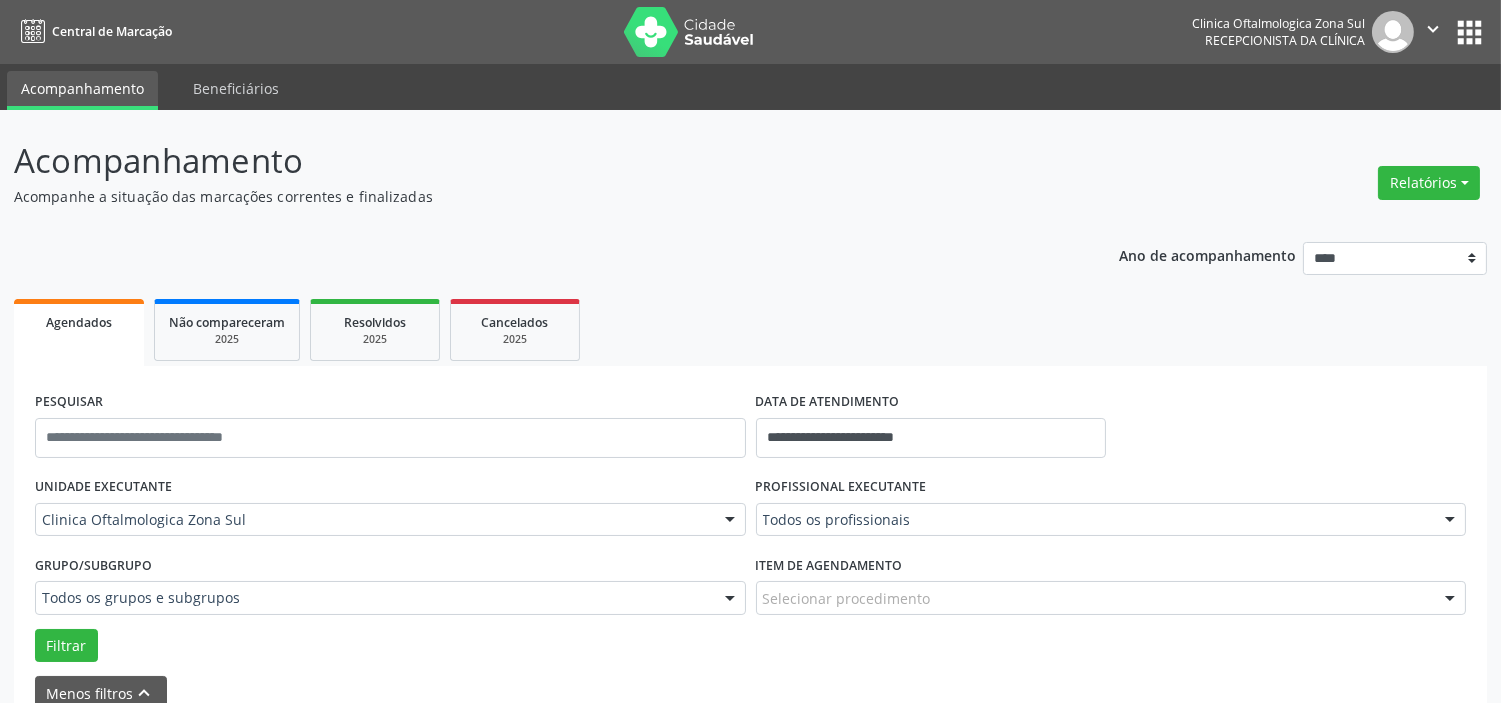 click on "Todos os profissionais" at bounding box center (1111, 520) 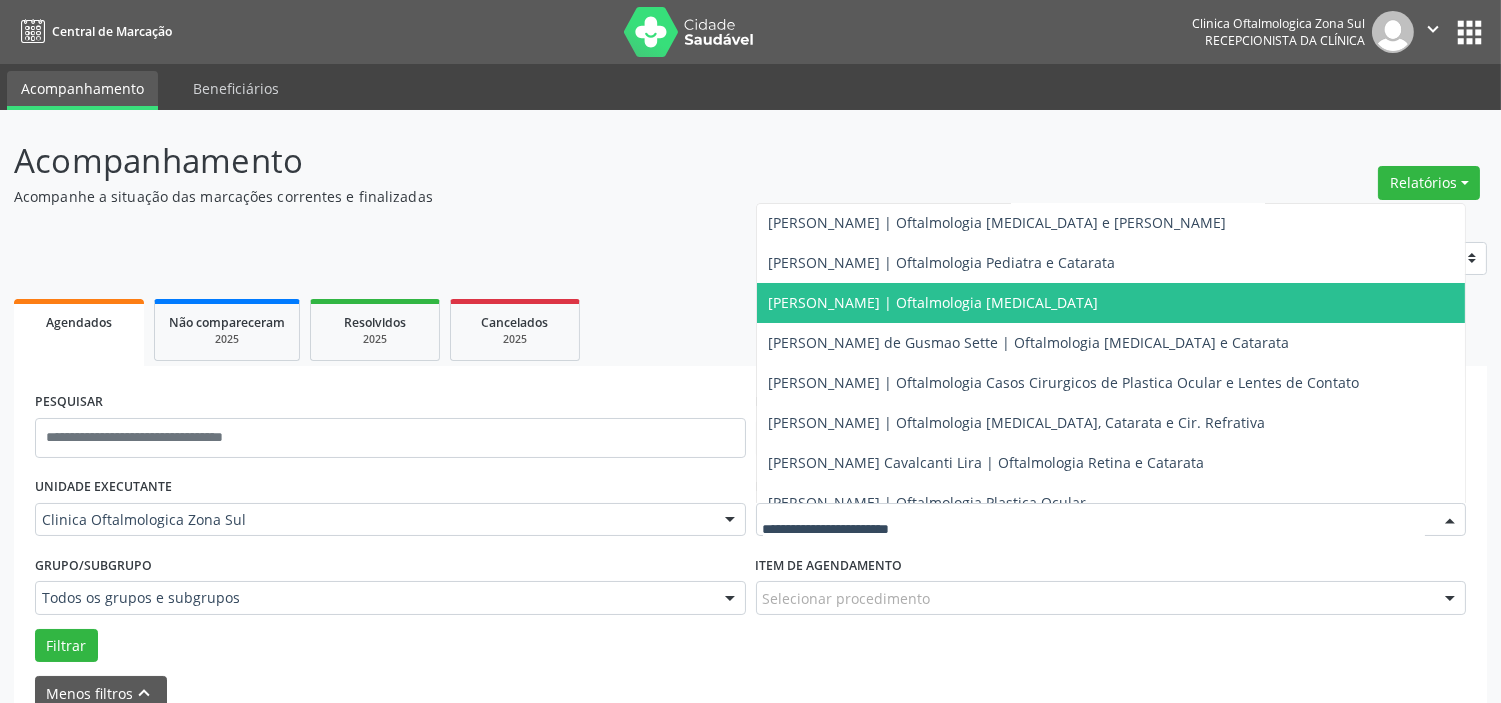 scroll, scrollTop: 181, scrollLeft: 0, axis: vertical 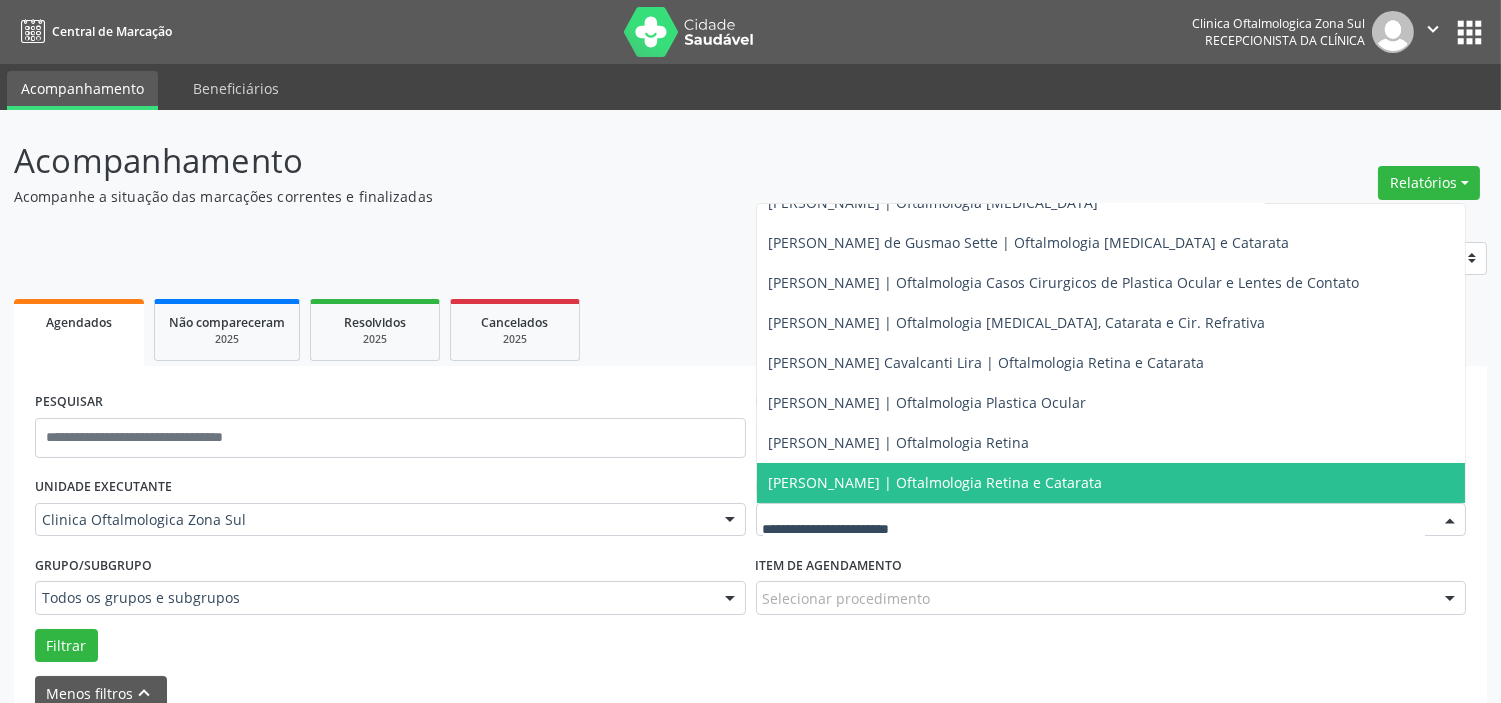 click on "[PERSON_NAME] | Oftalmologia Retina e Catarata" at bounding box center (936, 482) 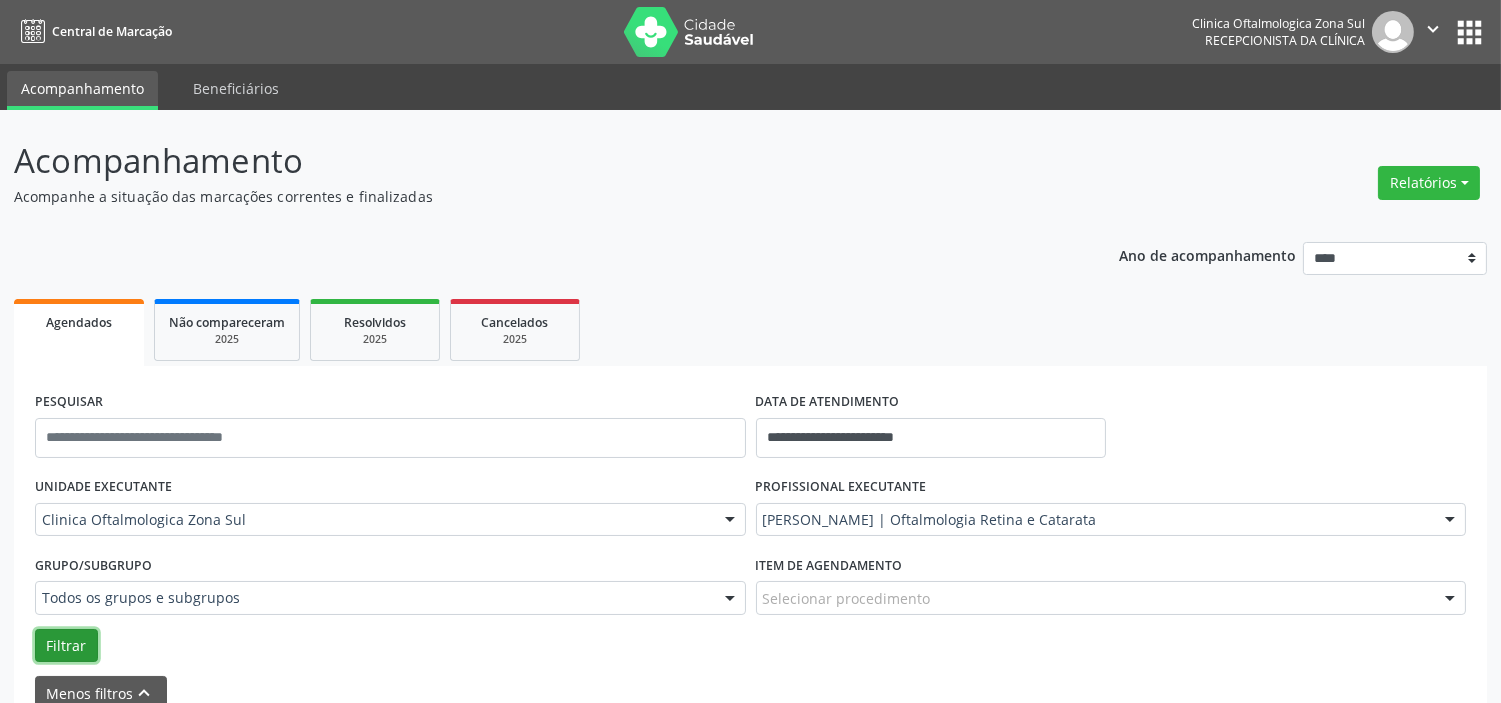 click on "Filtrar" at bounding box center (66, 646) 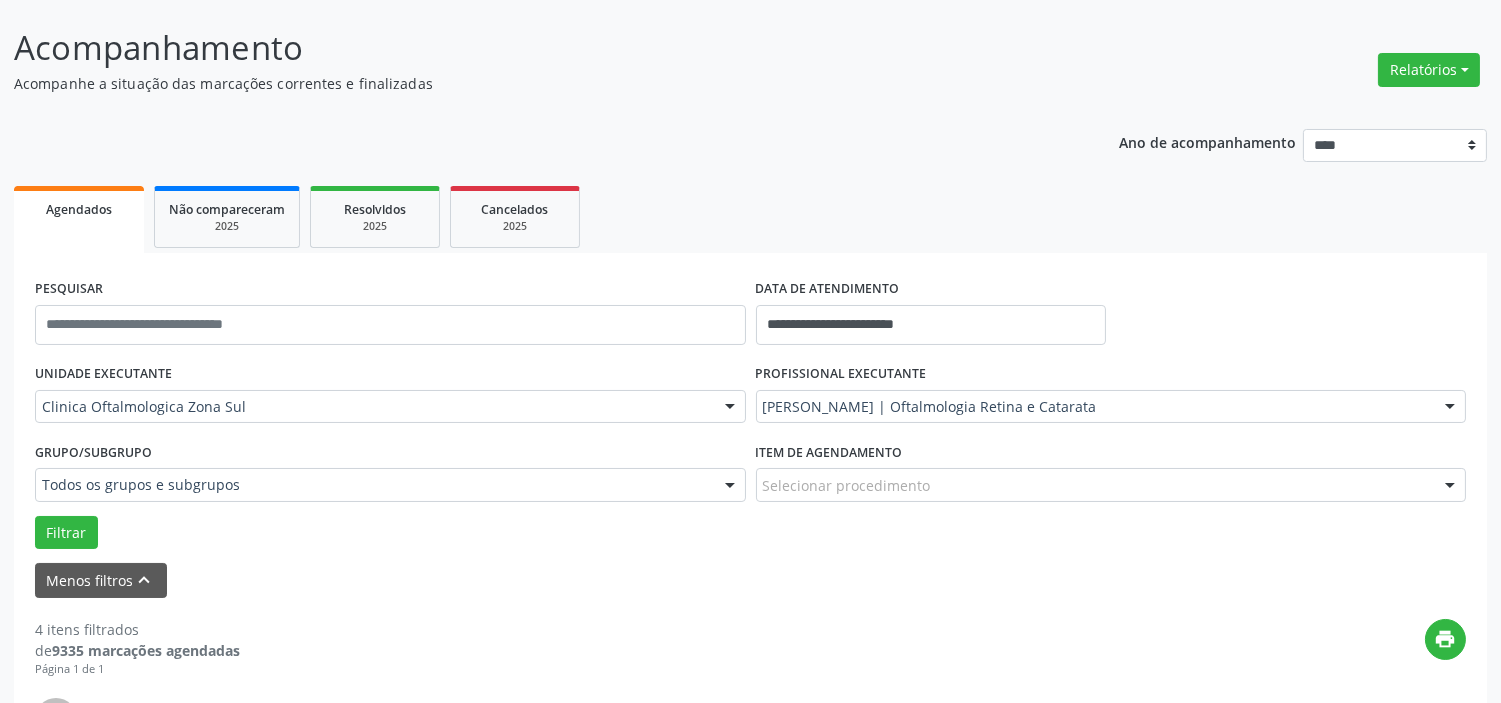 scroll, scrollTop: 0, scrollLeft: 0, axis: both 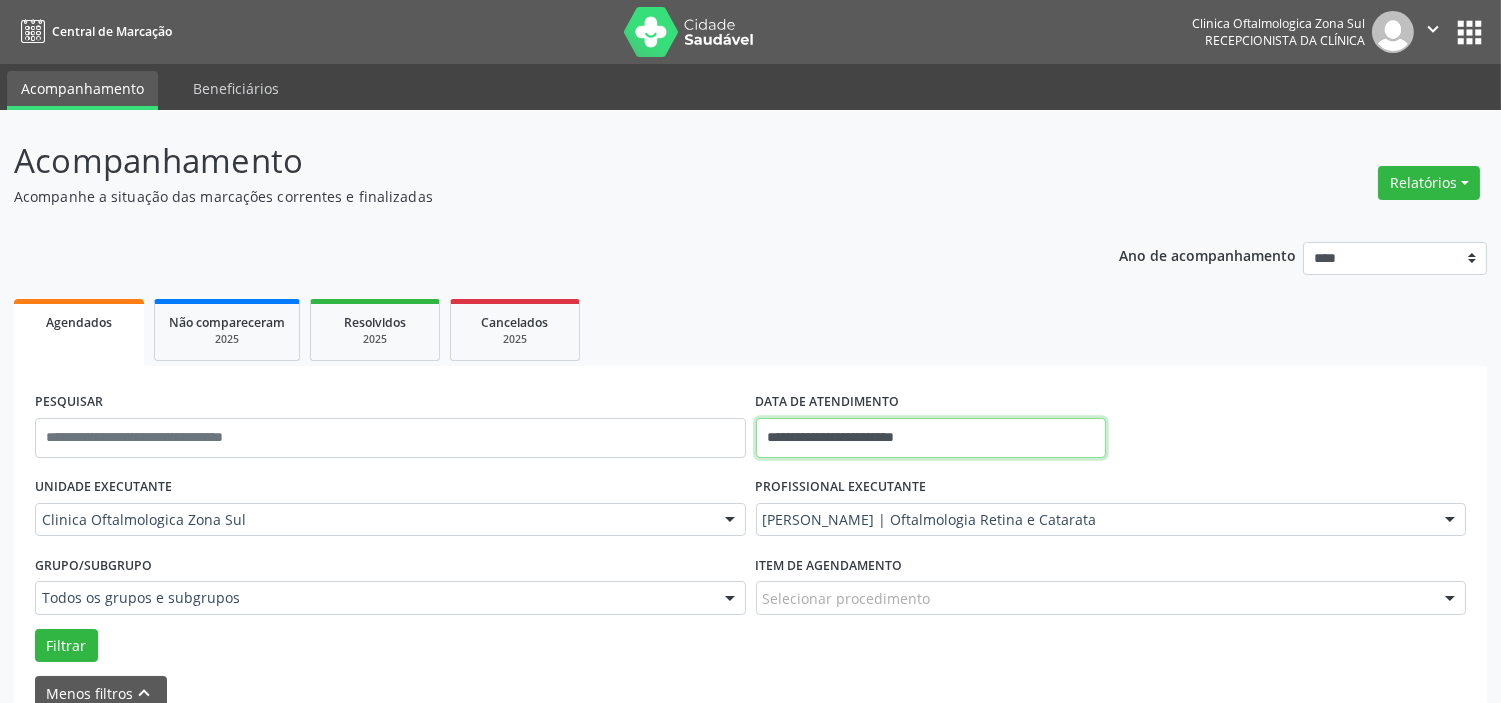click on "**********" at bounding box center [931, 438] 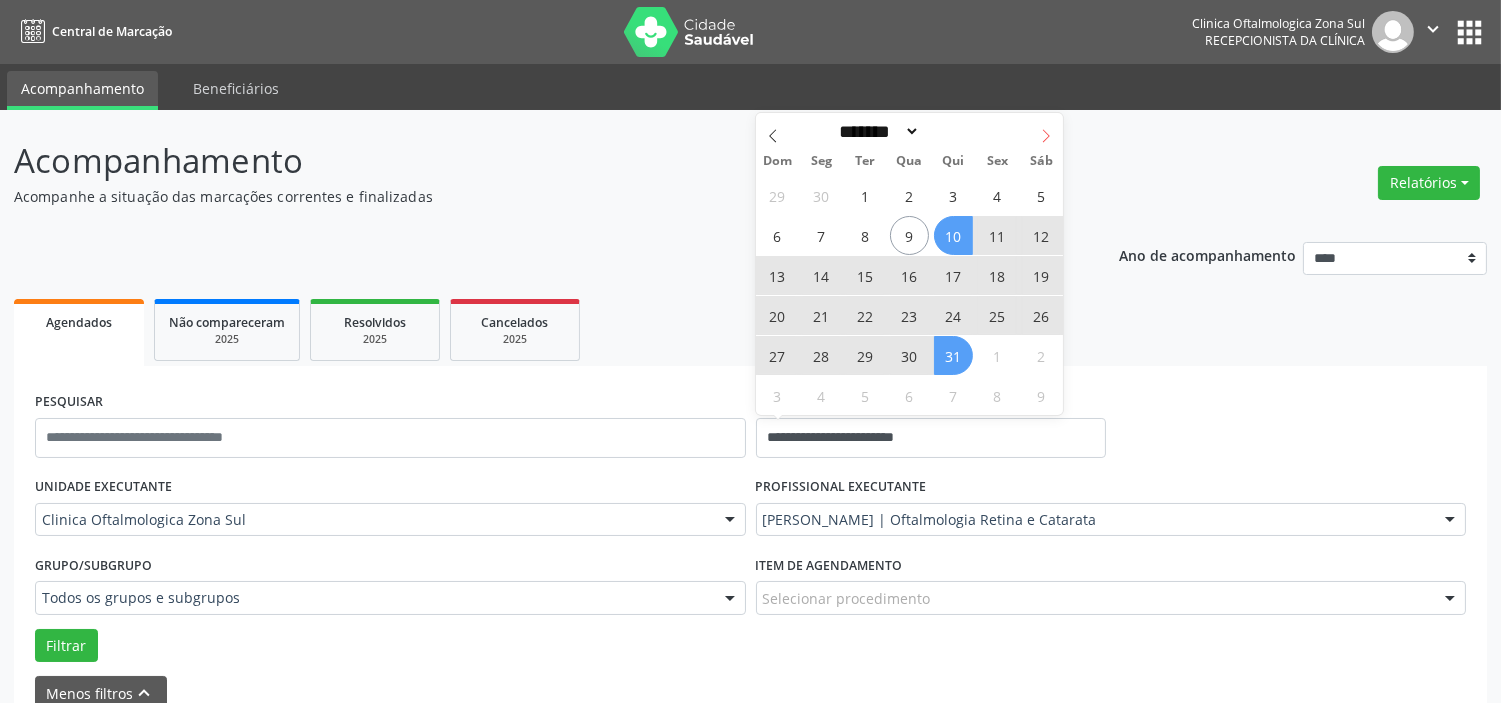 click 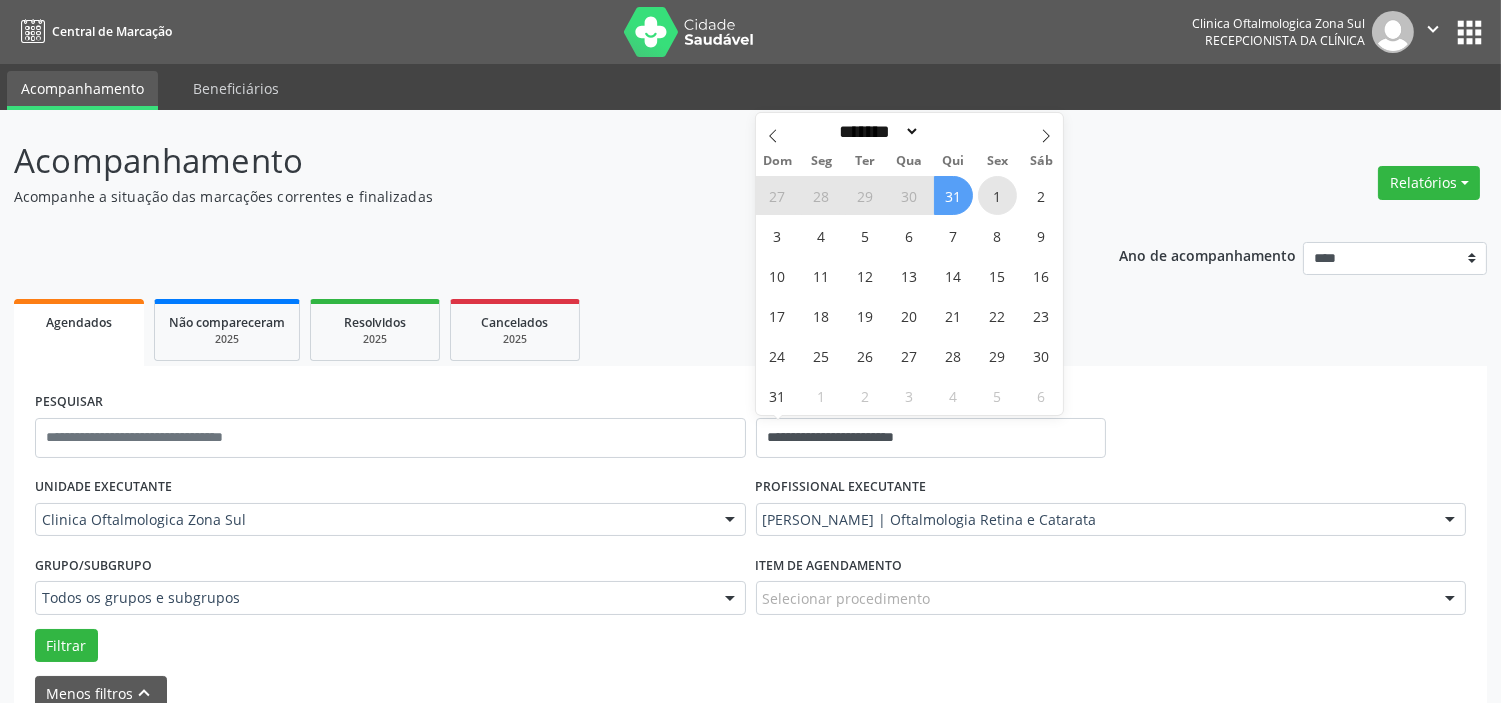 click on "1" at bounding box center [997, 195] 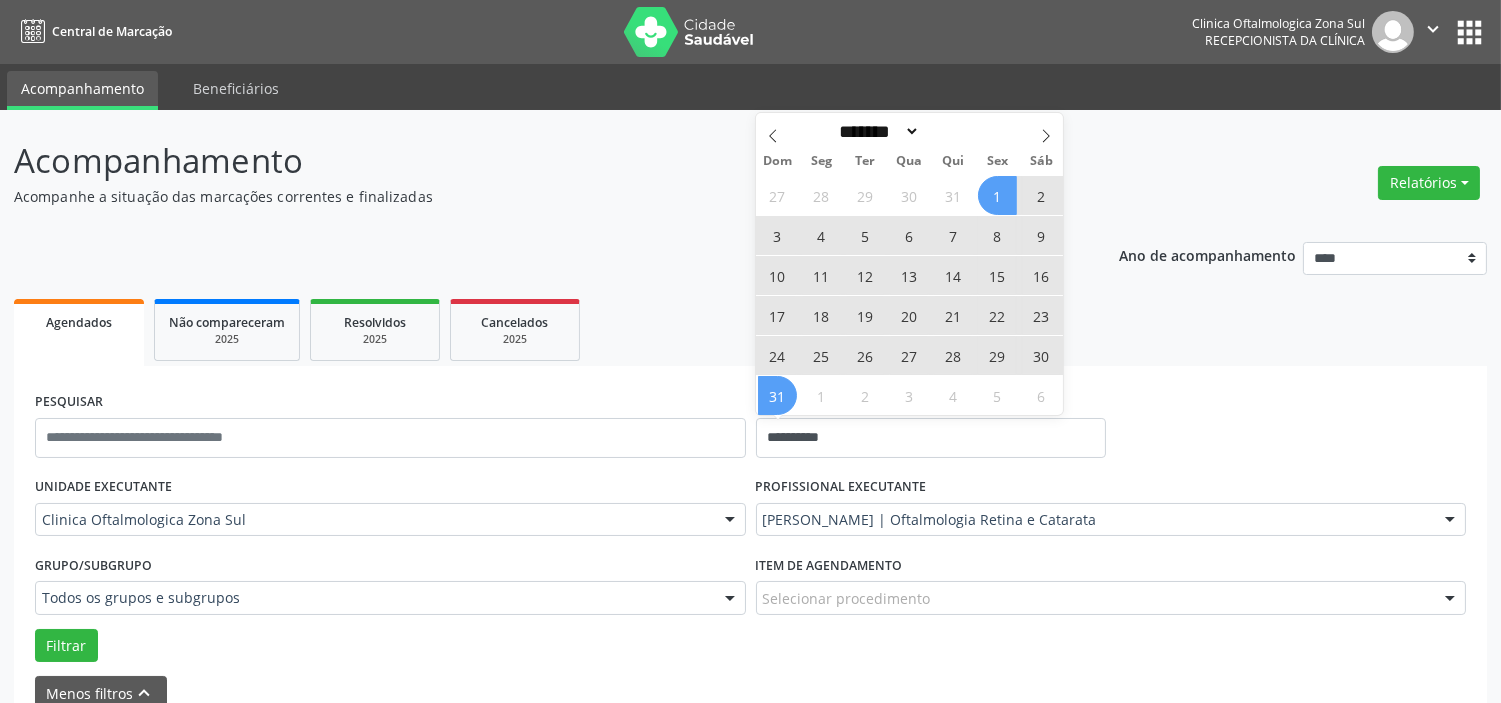 click on "31" at bounding box center (777, 395) 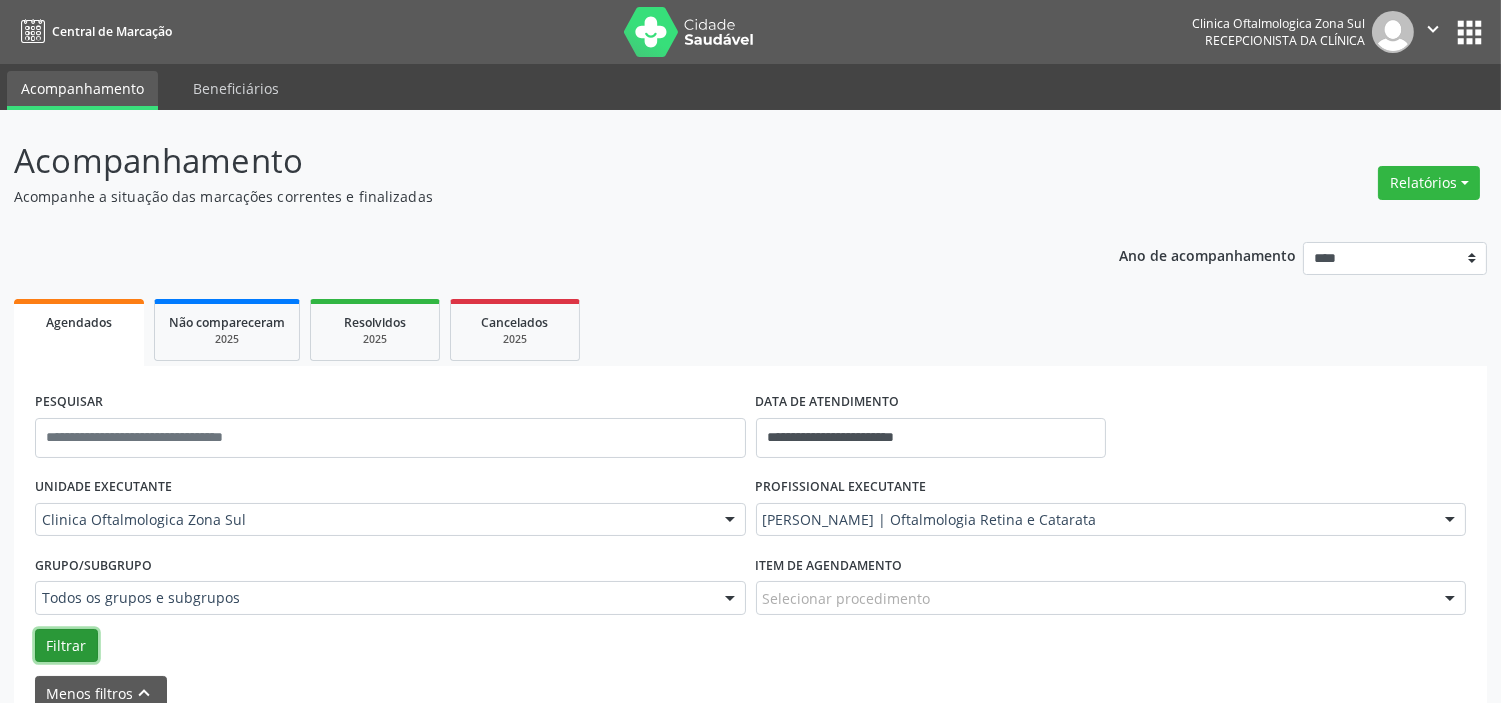 click on "Filtrar" at bounding box center (66, 646) 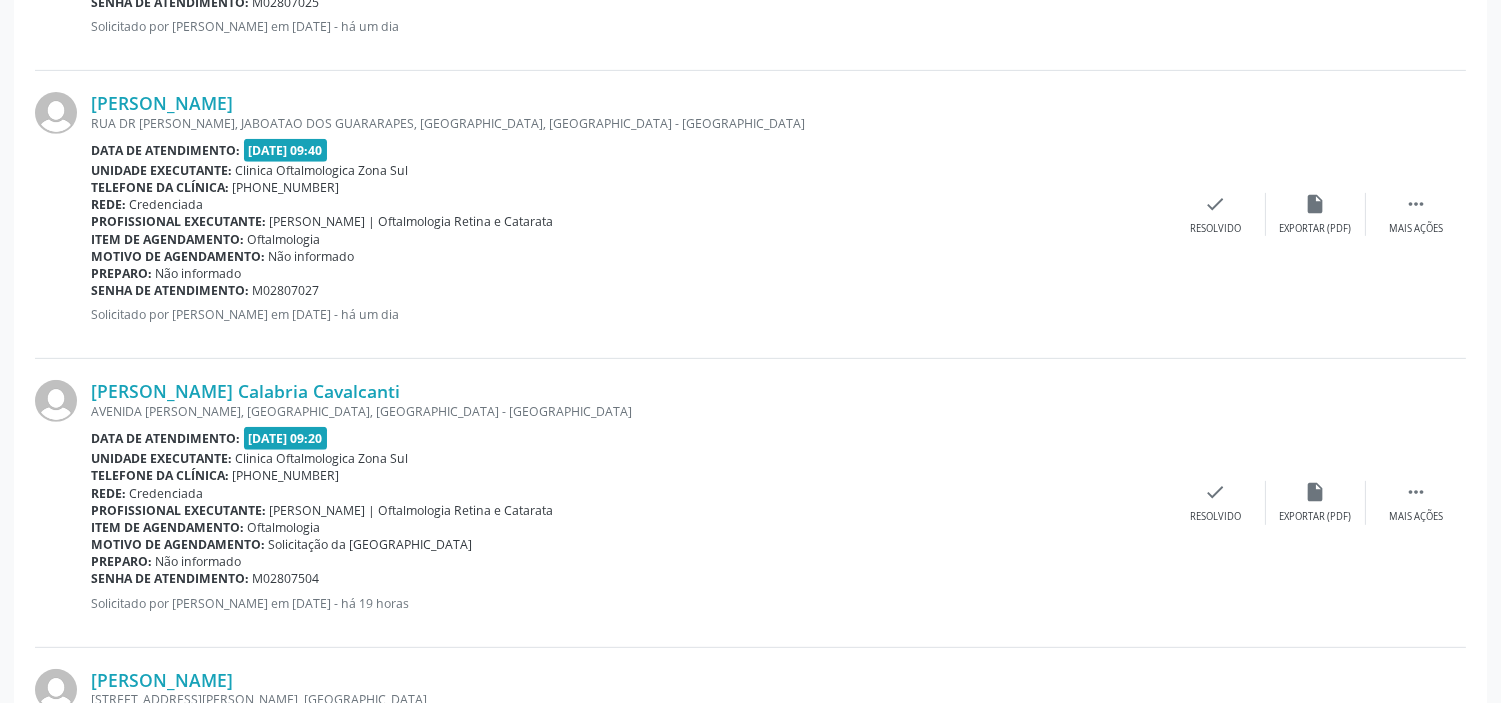 scroll, scrollTop: 1583, scrollLeft: 0, axis: vertical 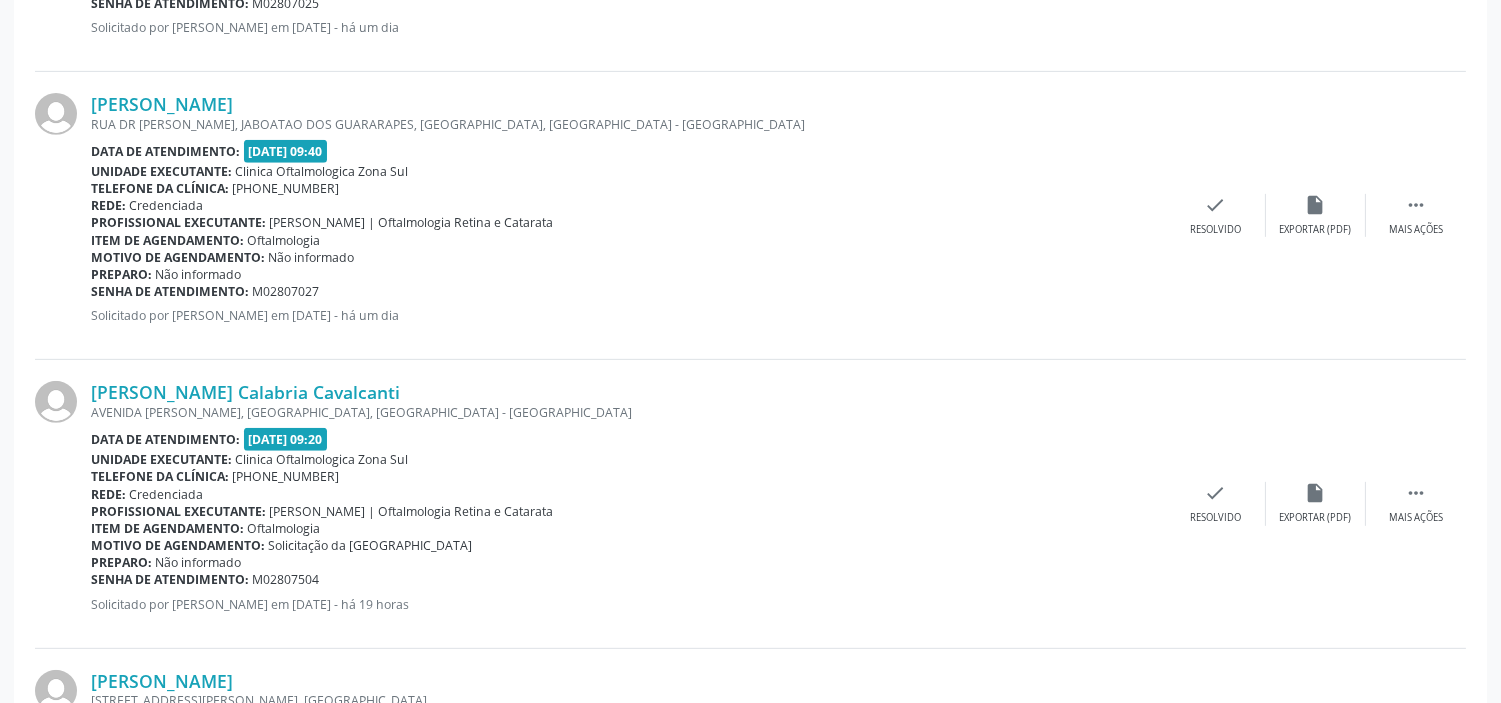 drag, startPoint x: 904, startPoint y: 328, endPoint x: 904, endPoint y: 346, distance: 18 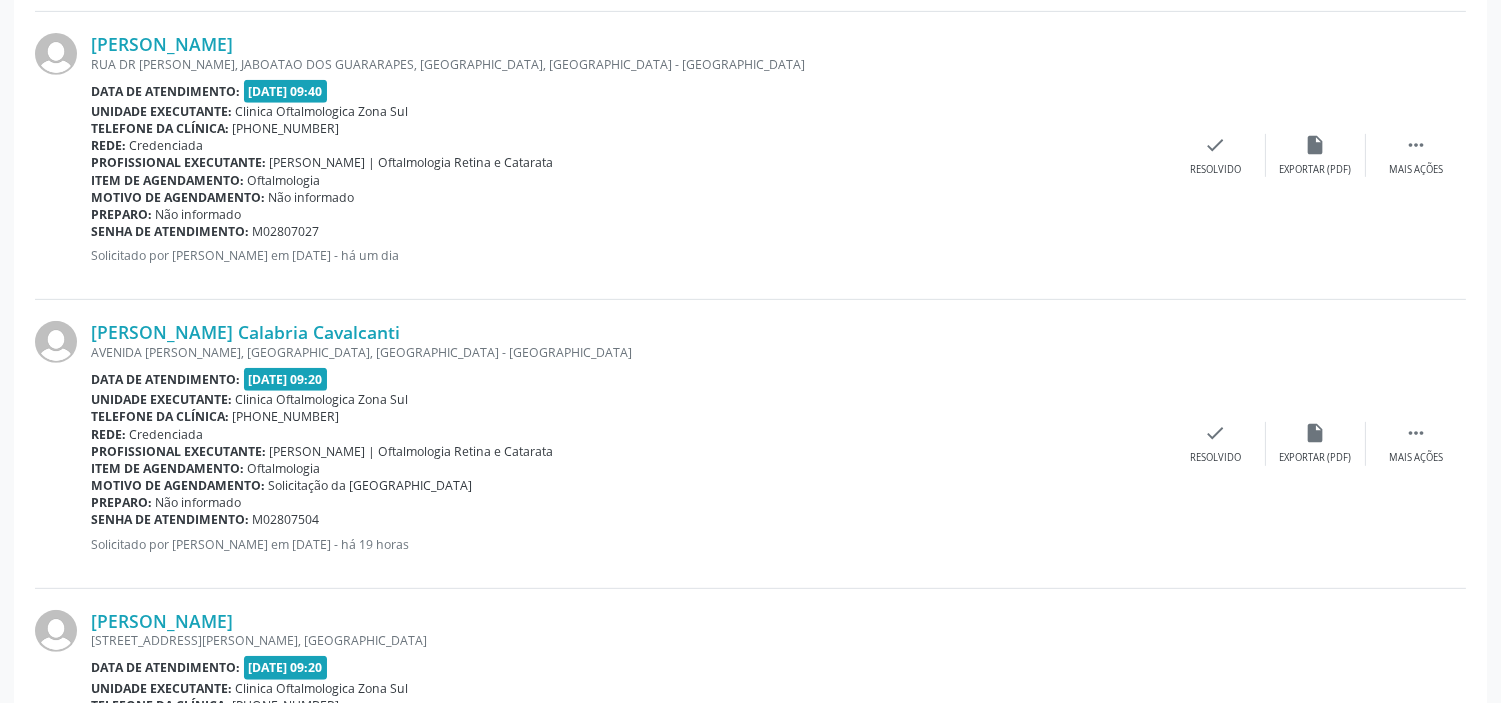 scroll, scrollTop: 1694, scrollLeft: 0, axis: vertical 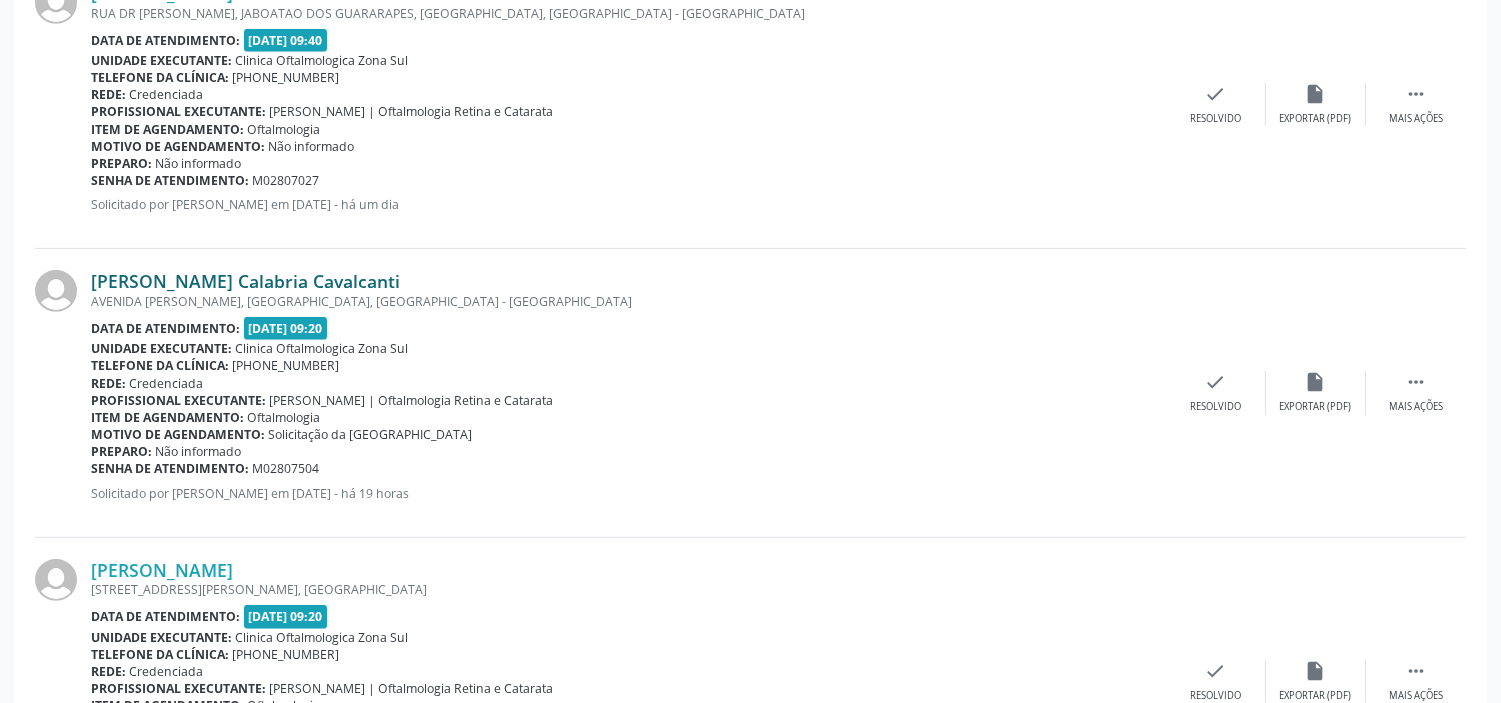 click on "Barbara Maranhao Calabria Cavalcanti" at bounding box center [245, 281] 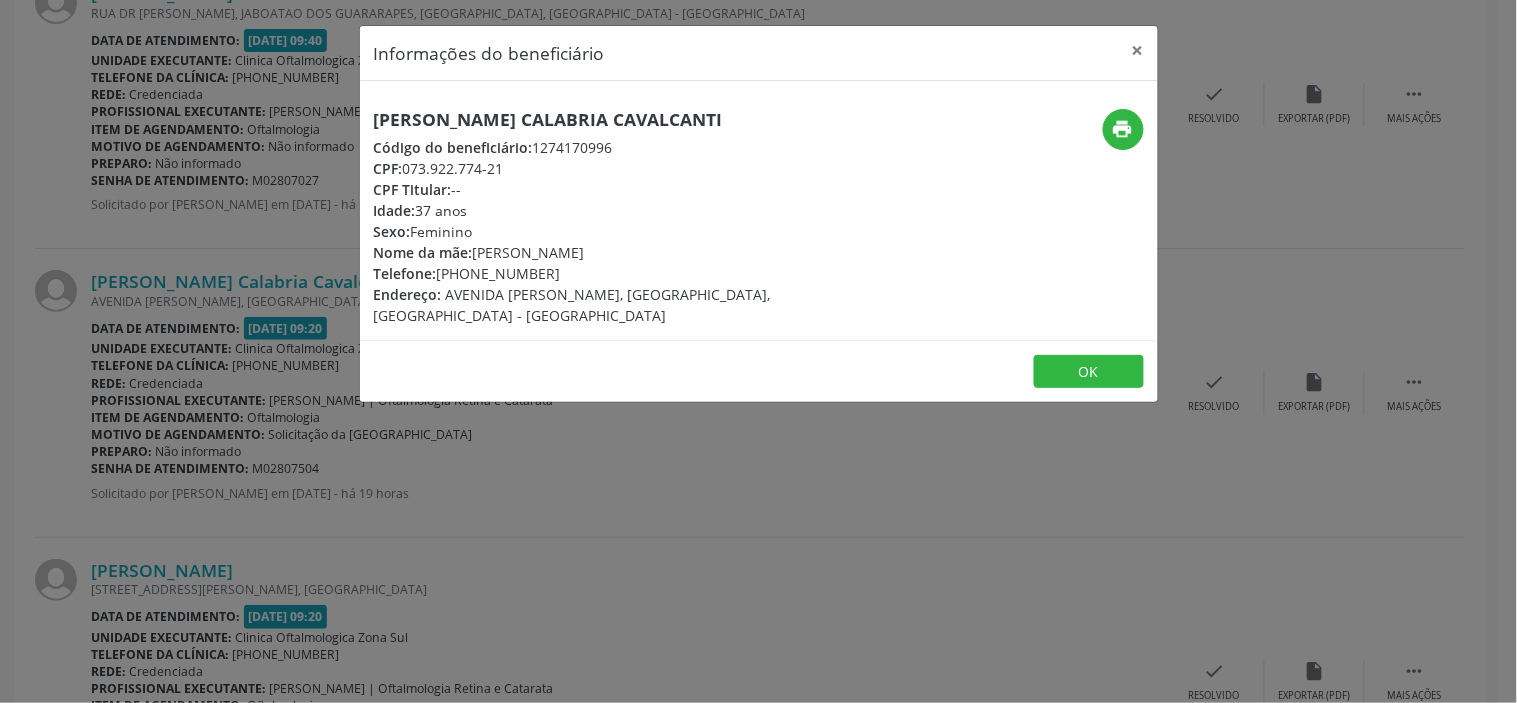 drag, startPoint x: 522, startPoint y: 167, endPoint x: 404, endPoint y: 170, distance: 118.03813 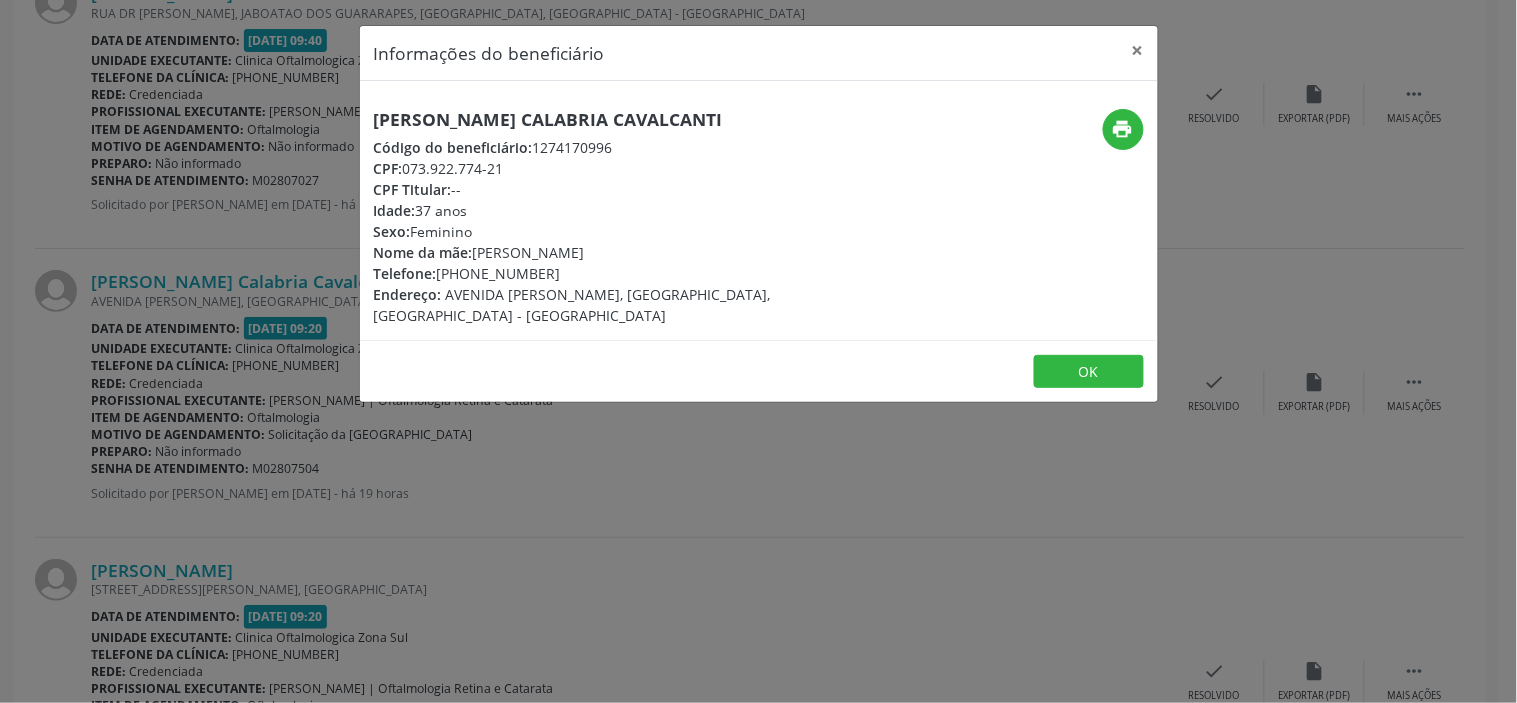 click on "Informações do beneficiário ×
Barbara Maranhao Calabria Cavalcanti
Código do beneficiário:
1274170996
CPF:
073.922.774-21
CPF Titular:
--
Idade:
37 anos
Sexo:
Feminino
Nome da mãe:
Jacqueline Maranhao de Farias Cavalcanti
Telefone:
(81) 99292-4629
Endereço:
AVENIDA CONSELHEIRO AGUIAR, BOA VIAGEM, RECIFE - PE
print OK" at bounding box center (758, 351) 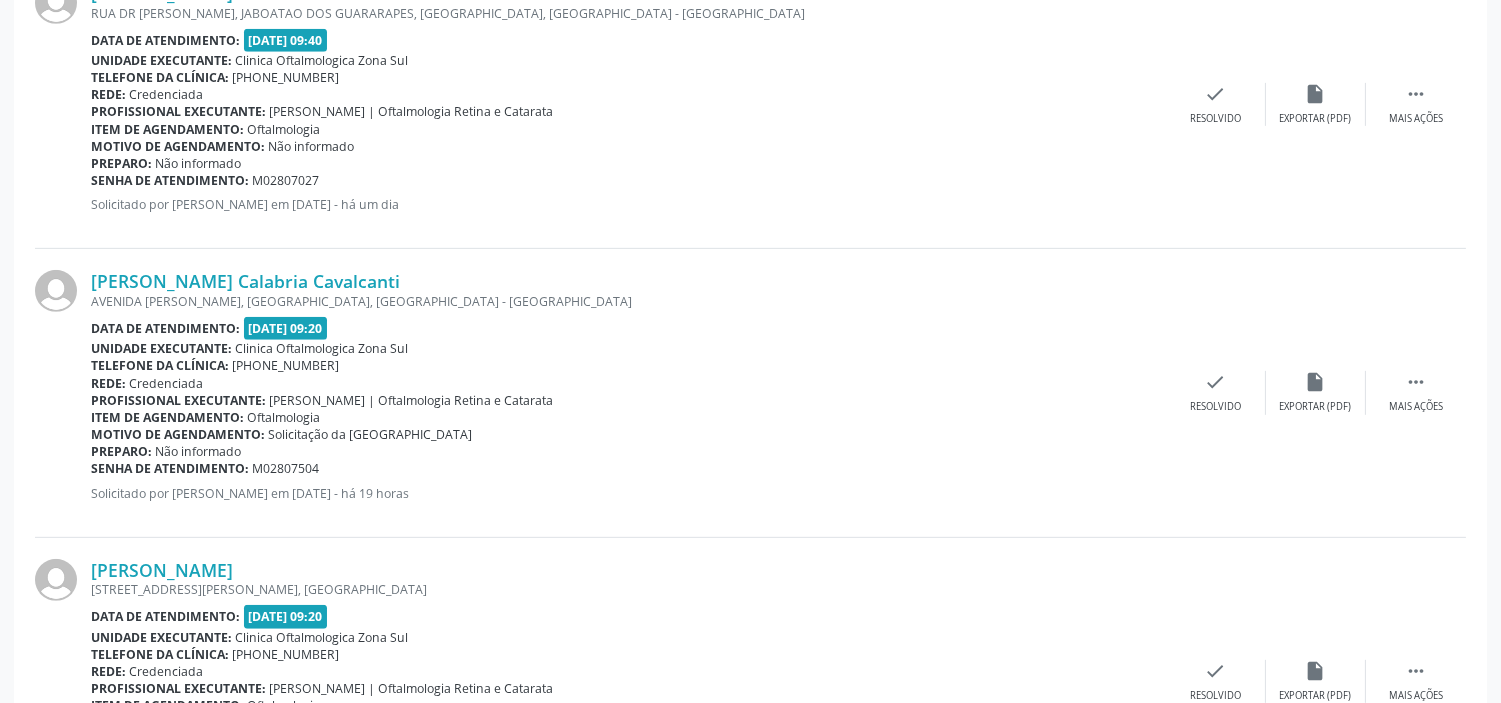 drag, startPoint x: 330, startPoint y: 466, endPoint x: 93, endPoint y: 470, distance: 237.03375 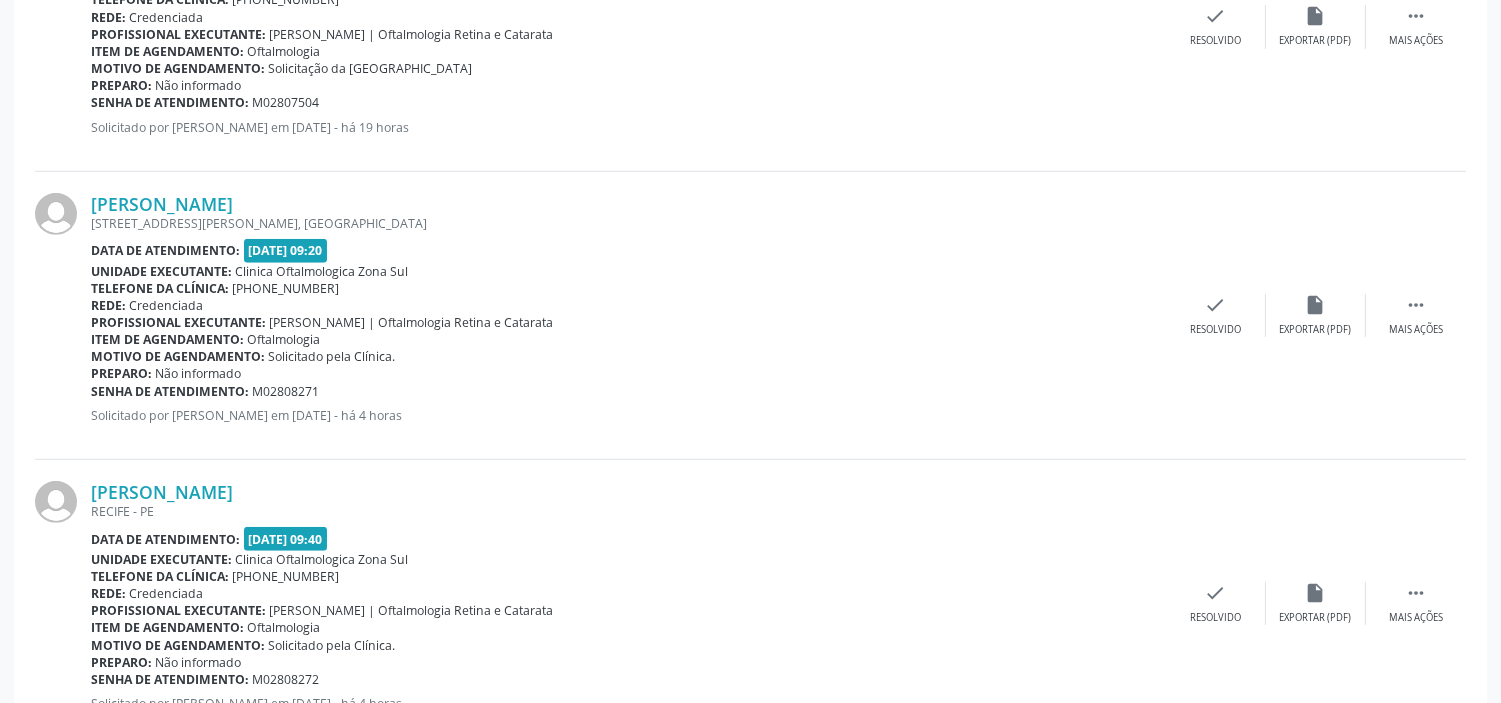 scroll, scrollTop: 2138, scrollLeft: 0, axis: vertical 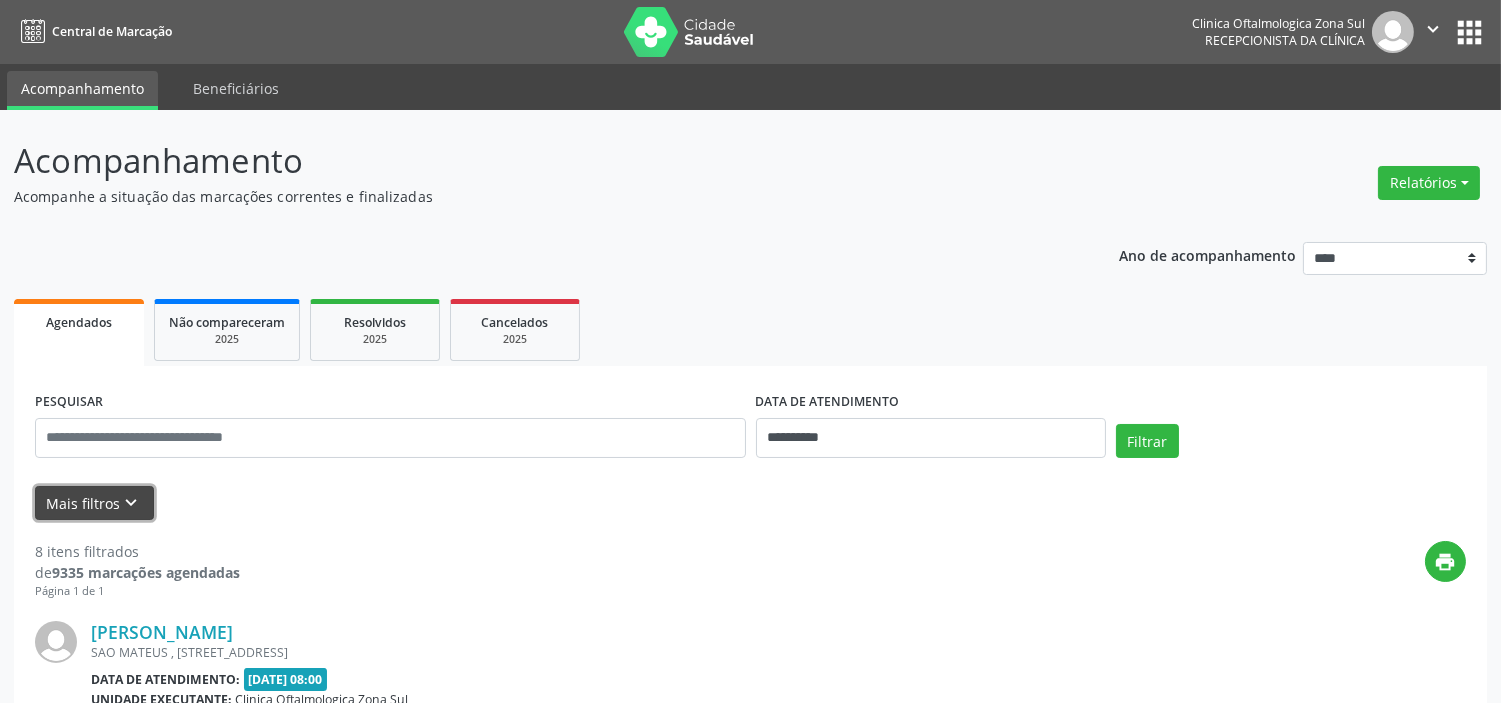 click on "keyboard_arrow_down" at bounding box center [132, 503] 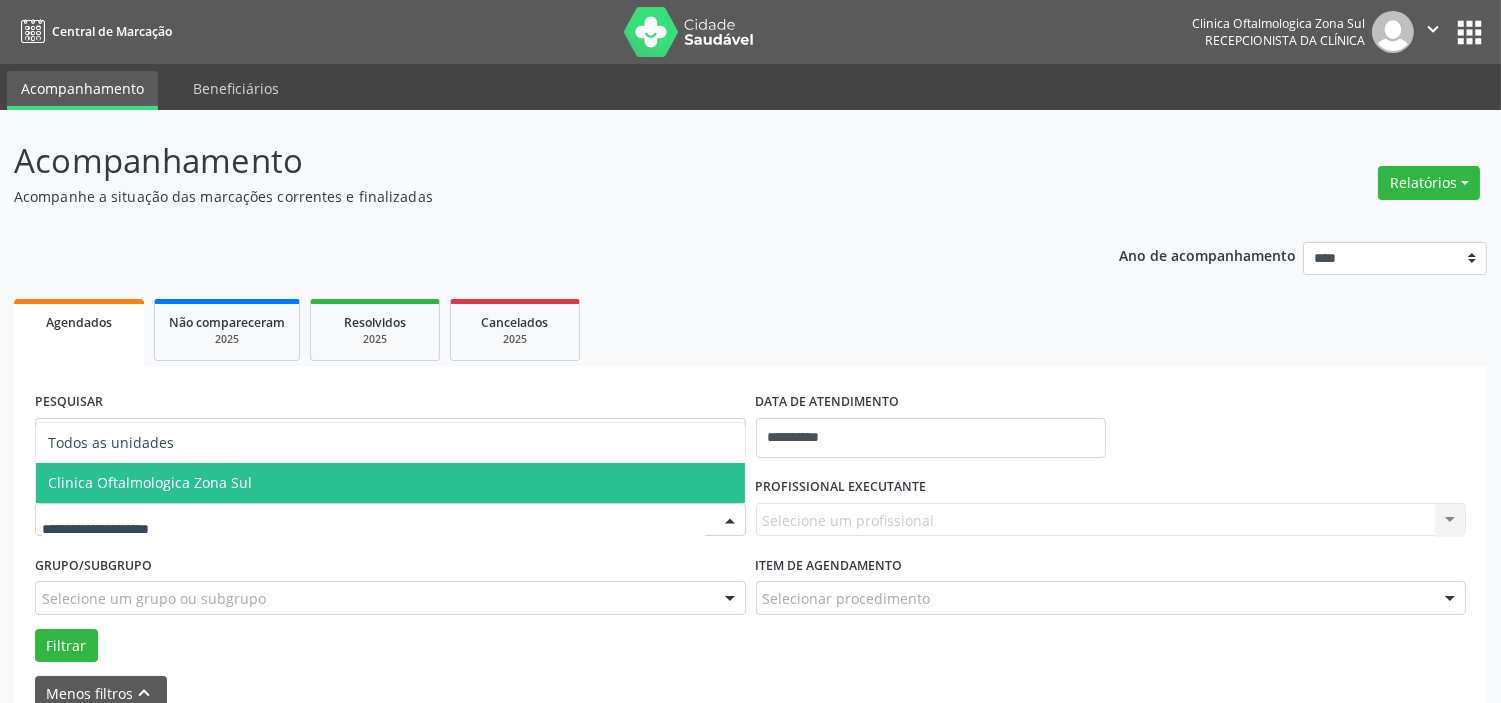 click on "Clinica Oftalmologica Zona Sul" at bounding box center [390, 483] 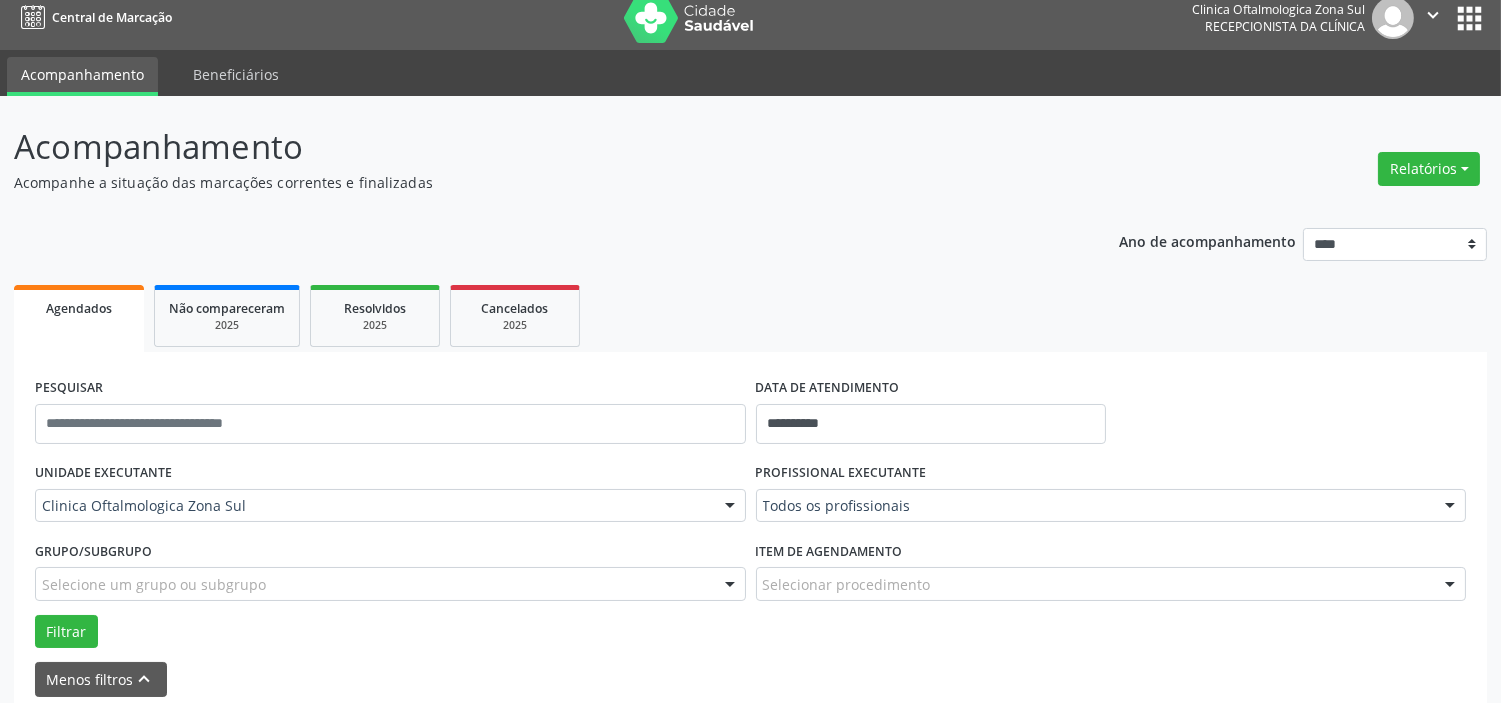 scroll, scrollTop: 0, scrollLeft: 0, axis: both 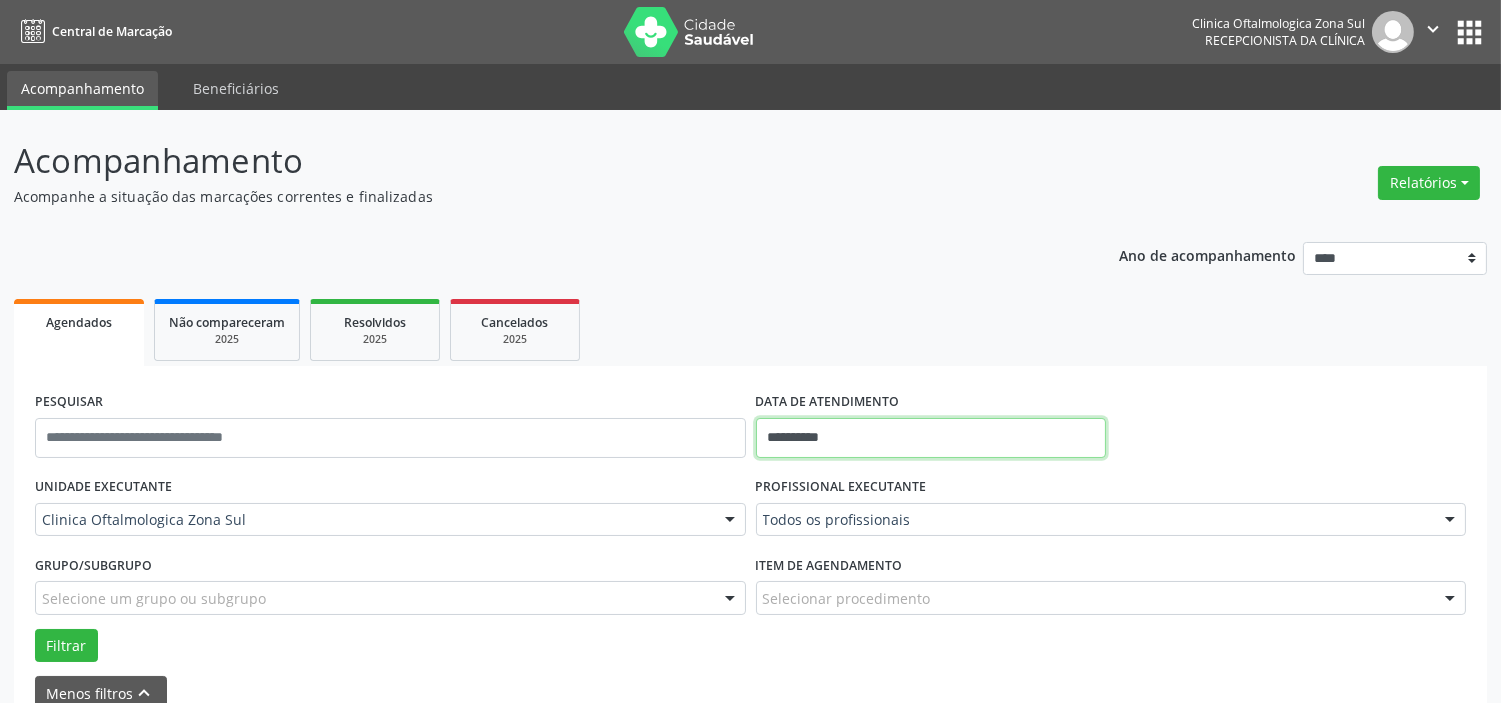 click on "**********" at bounding box center (931, 438) 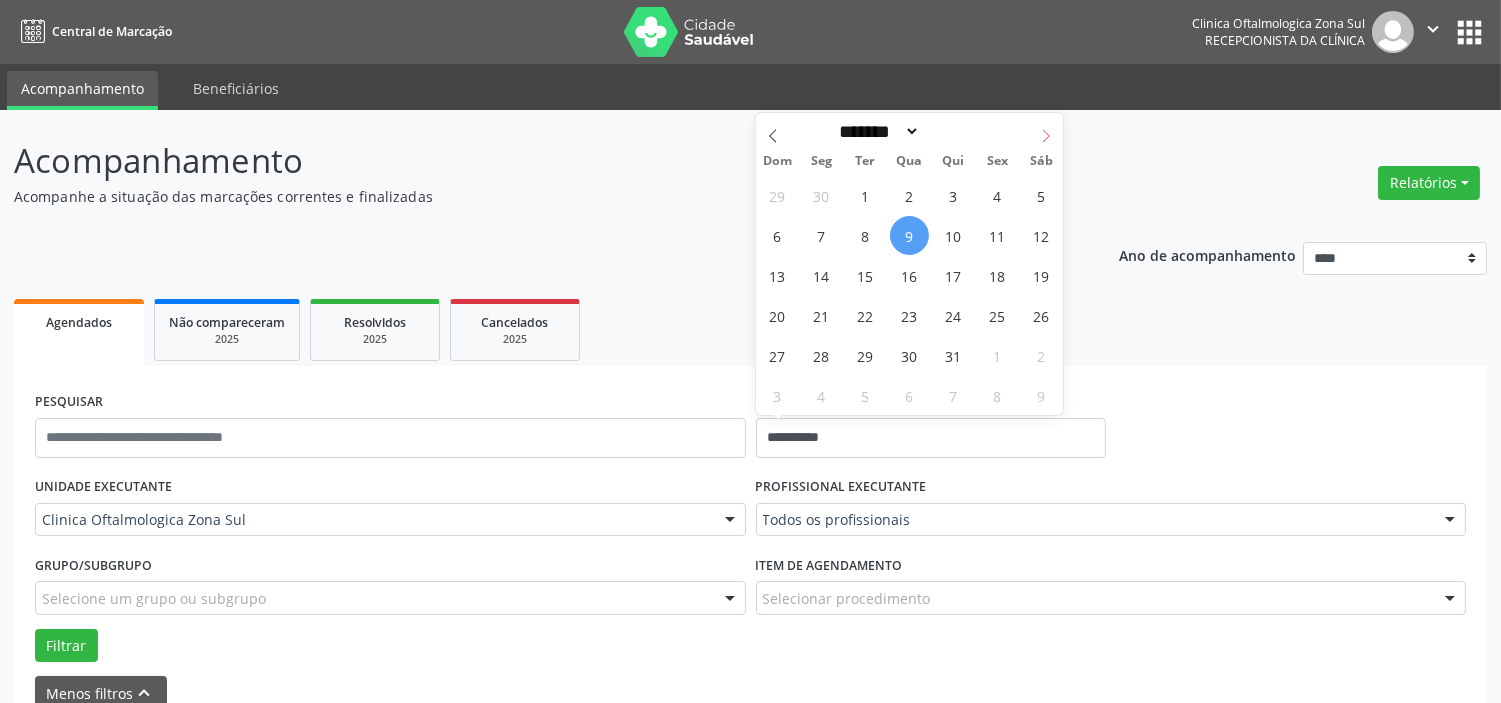 click 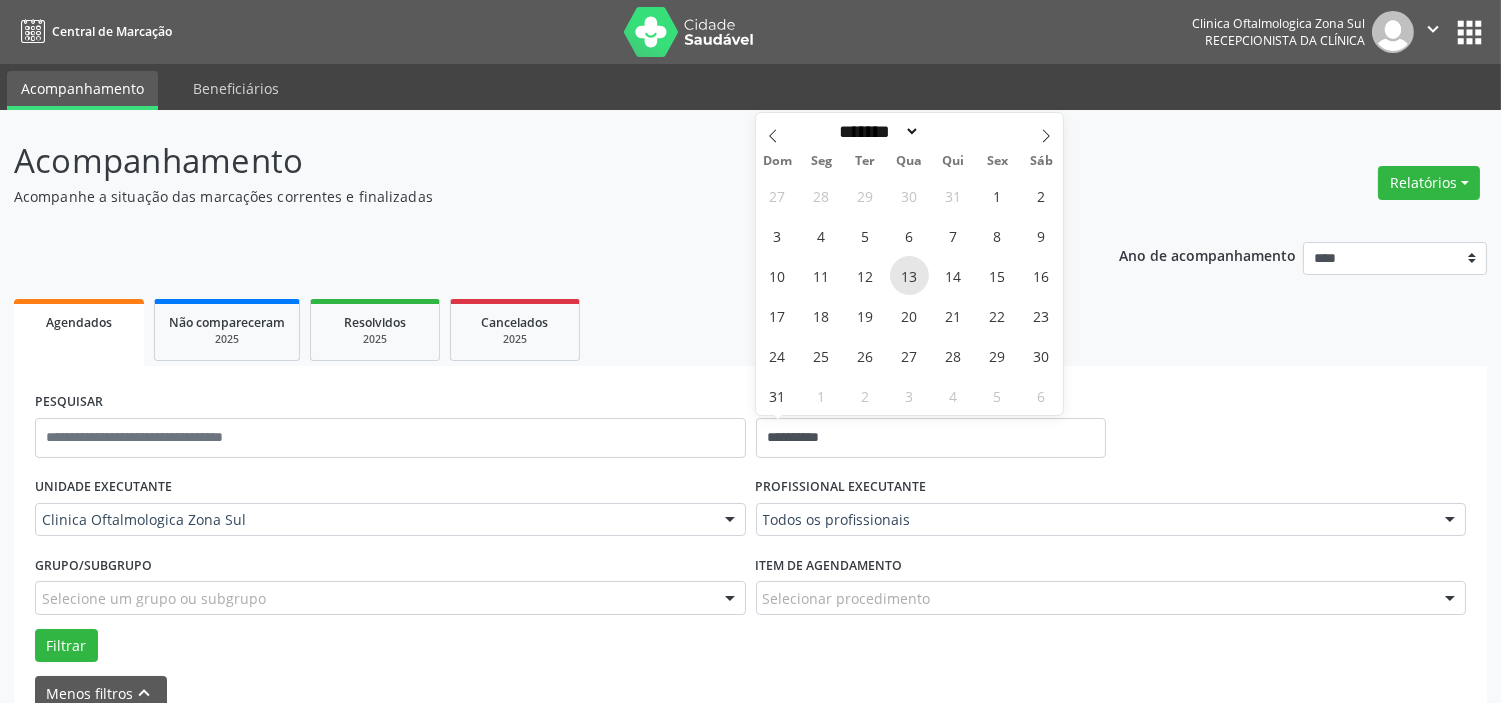 click on "13" at bounding box center [909, 275] 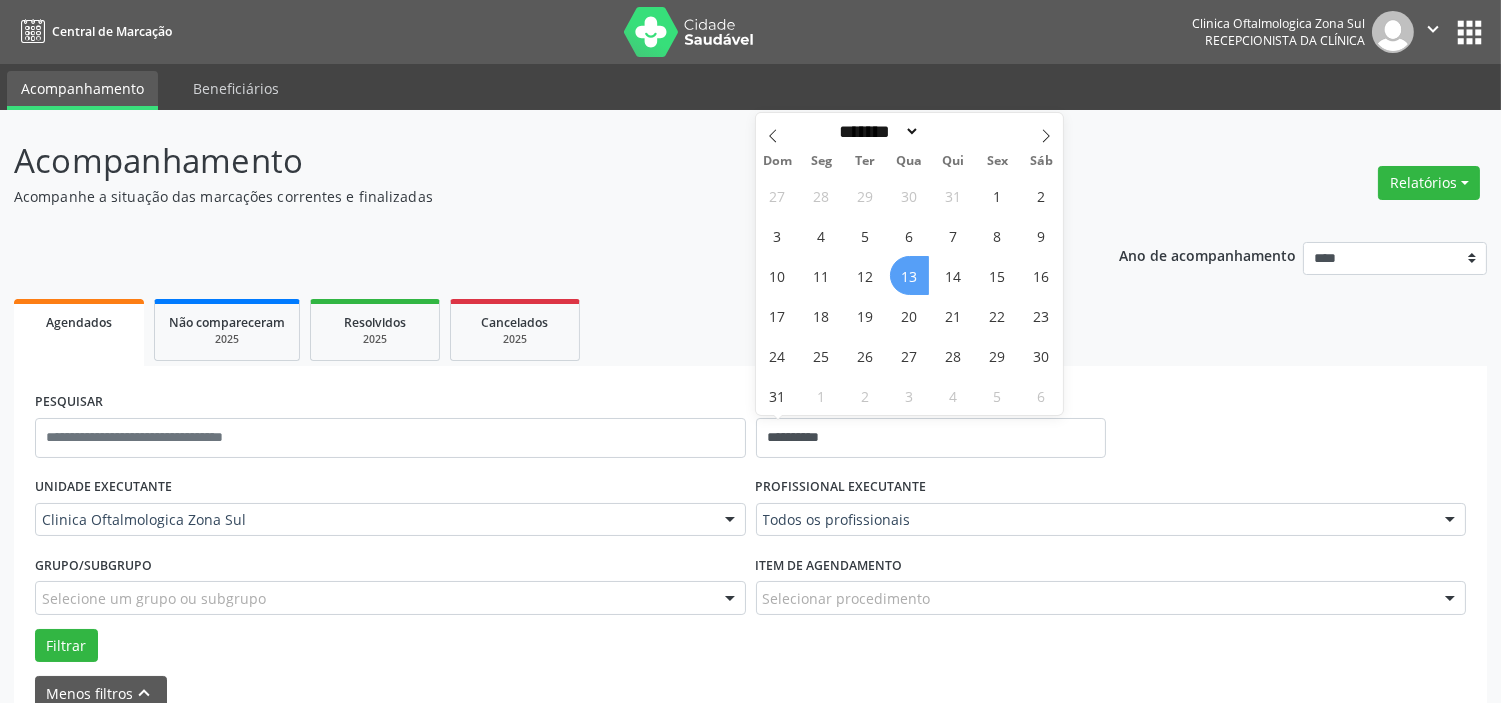click on "13" at bounding box center (909, 275) 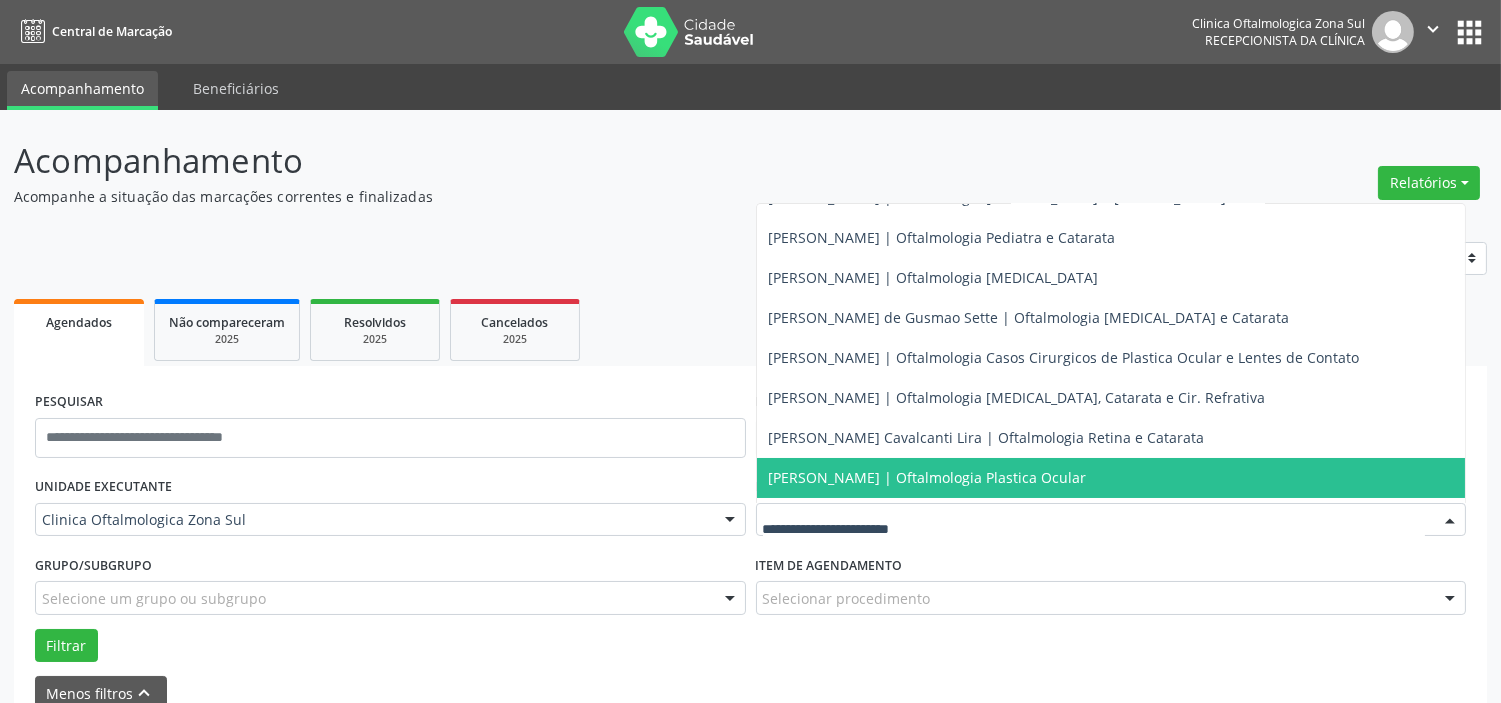 scroll, scrollTop: 181, scrollLeft: 0, axis: vertical 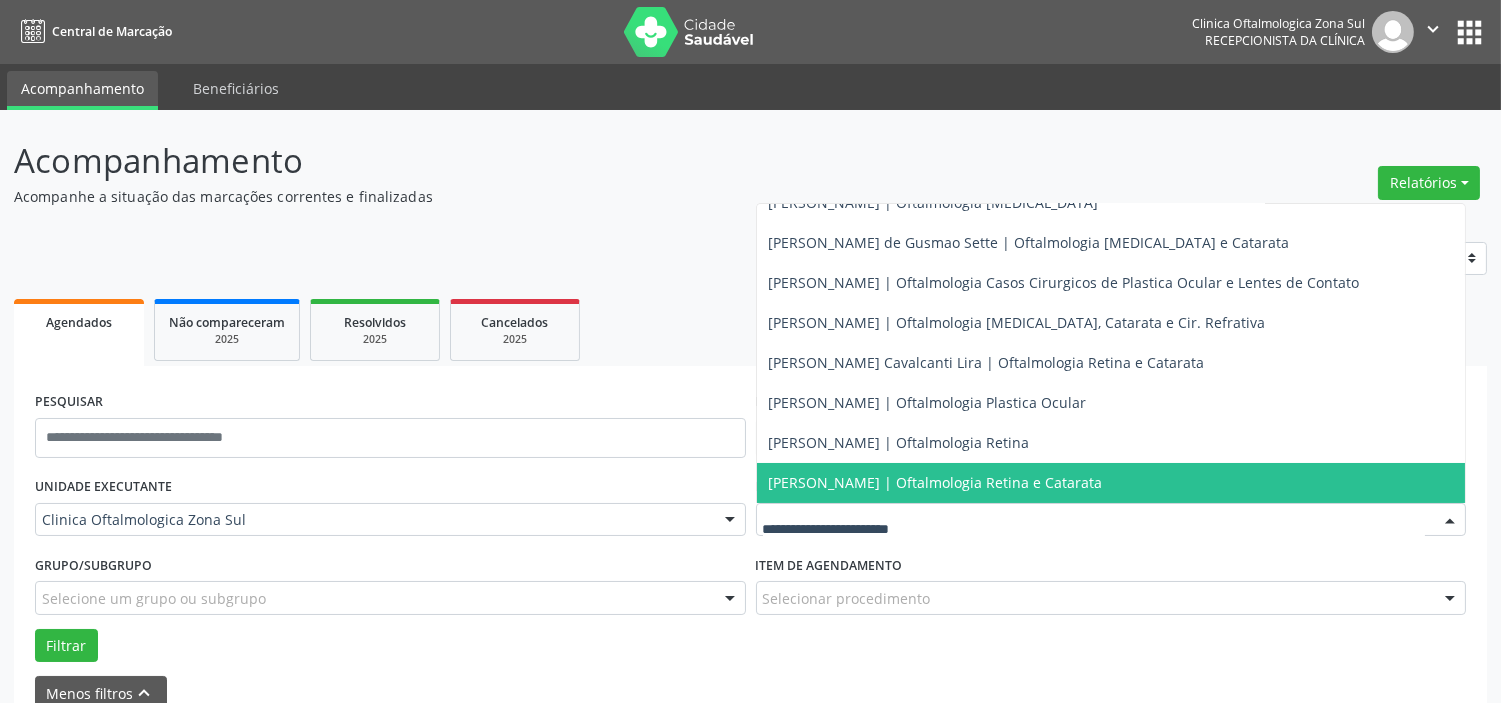 click on "[PERSON_NAME] | Oftalmologia Retina e Catarata" at bounding box center [936, 482] 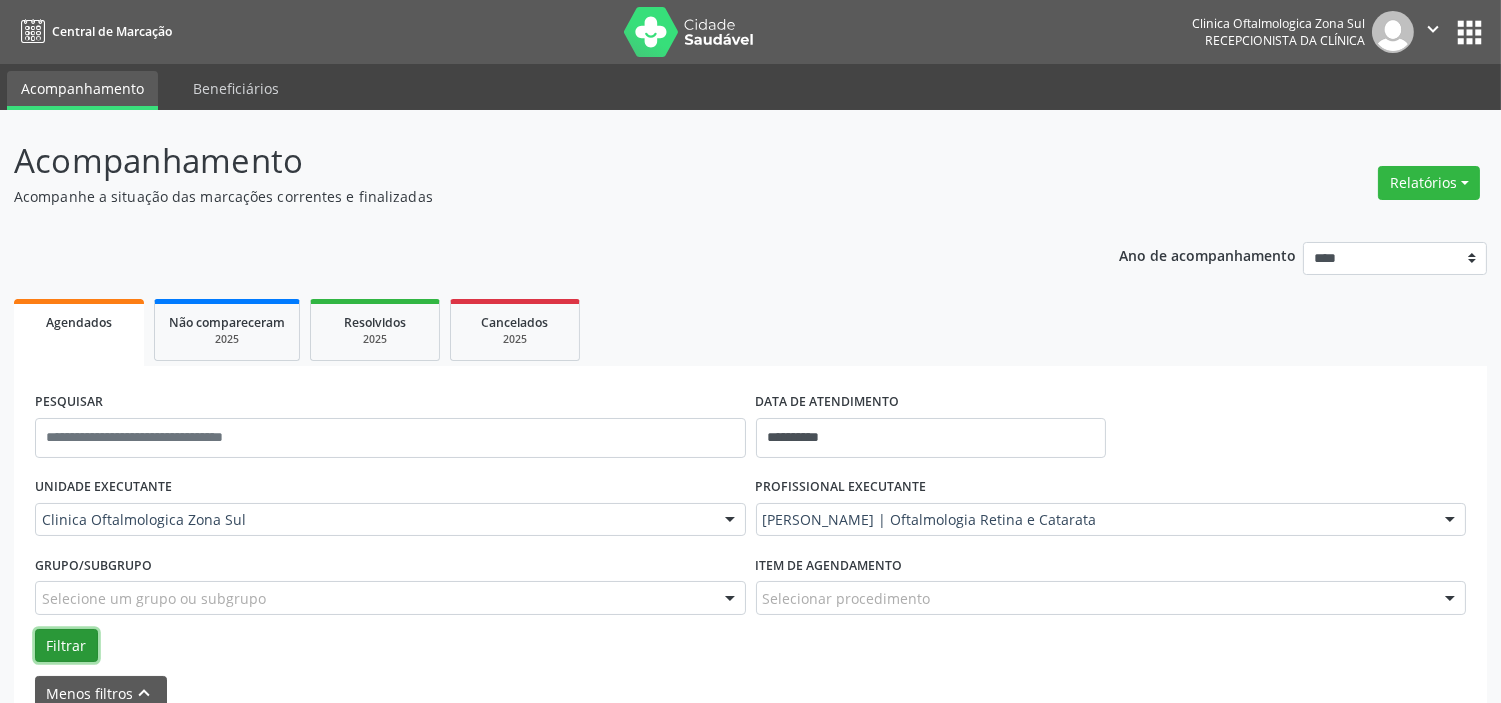 click on "Filtrar" at bounding box center (66, 646) 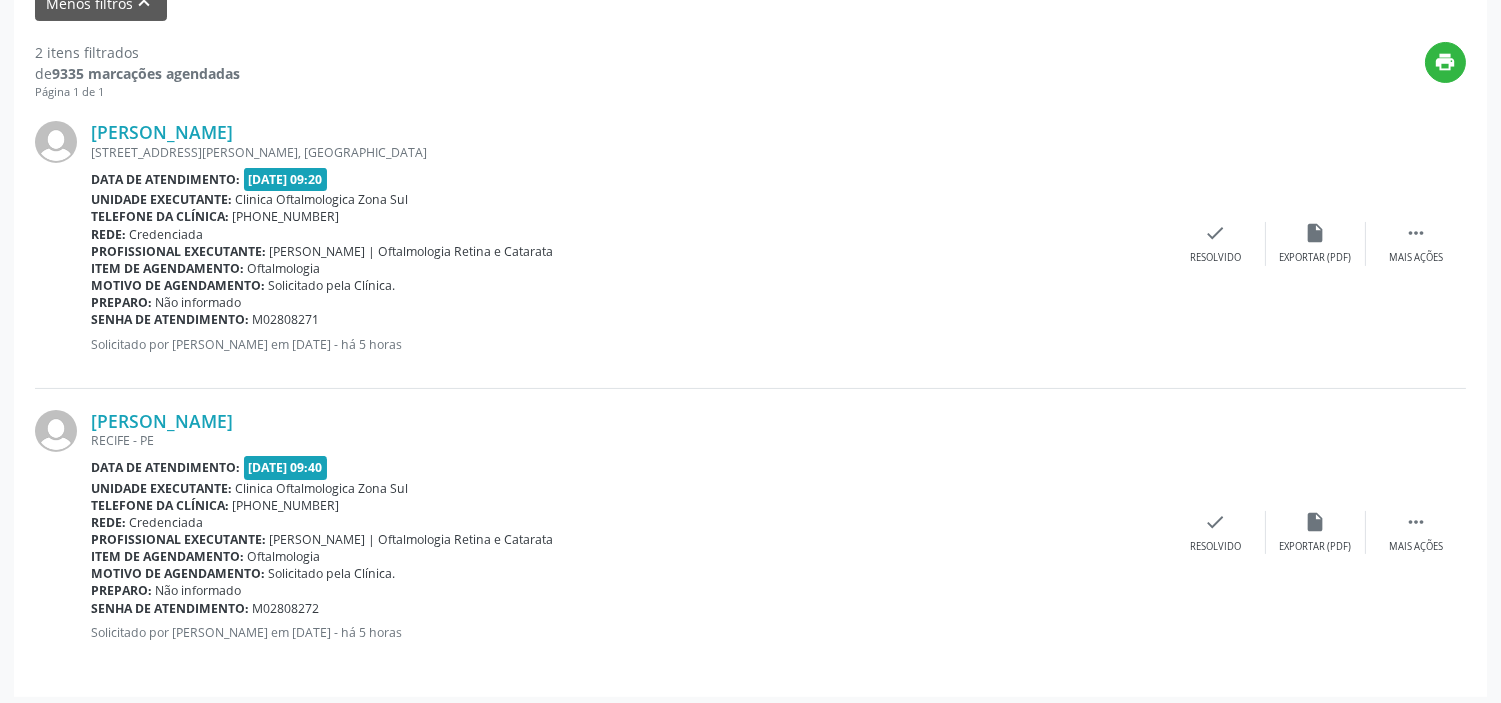 scroll, scrollTop: 696, scrollLeft: 0, axis: vertical 